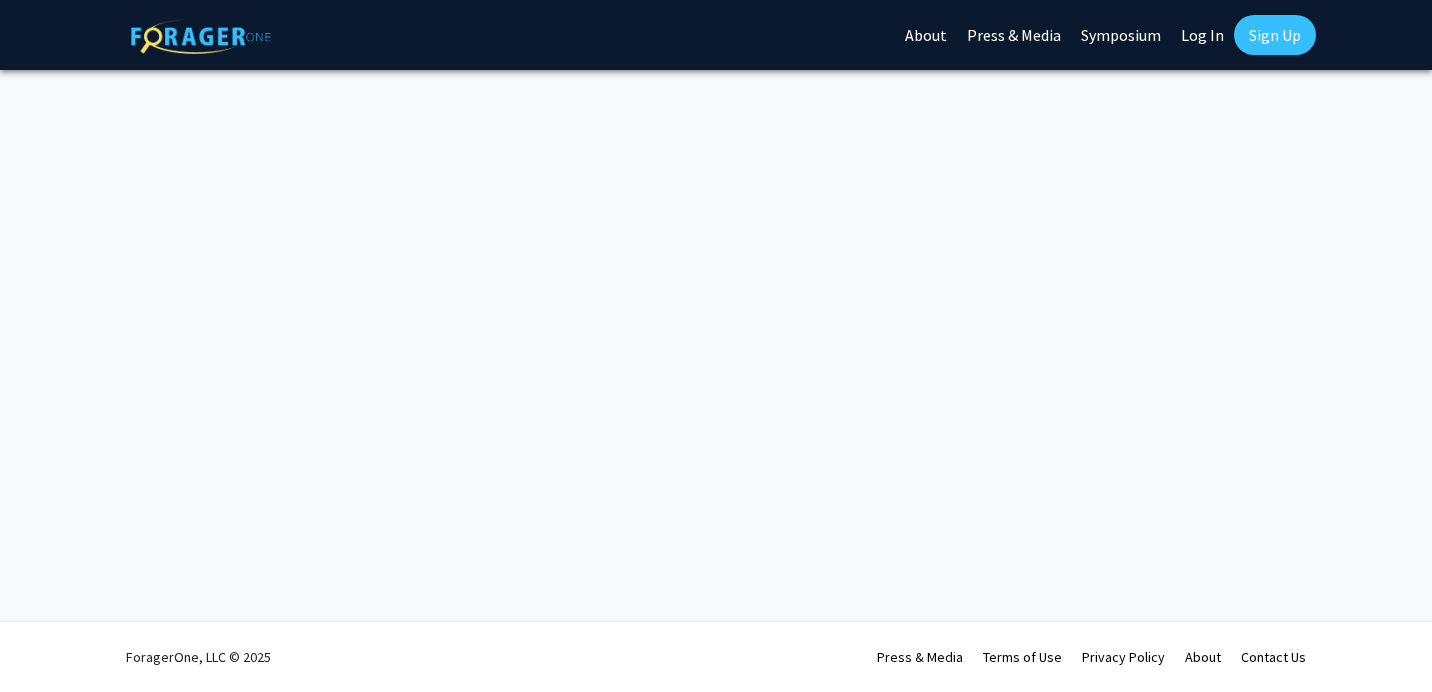scroll, scrollTop: 0, scrollLeft: 0, axis: both 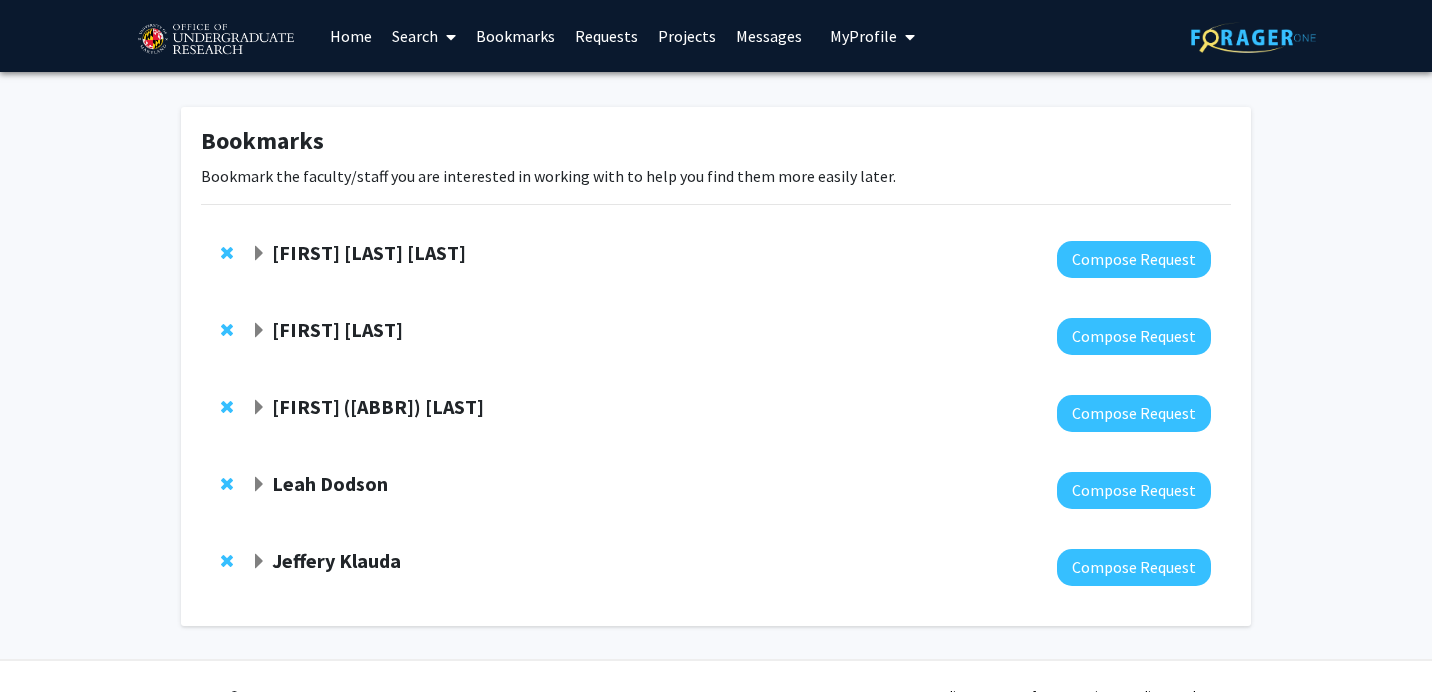 click on "[FIRST]  [LAST] [LAST]" 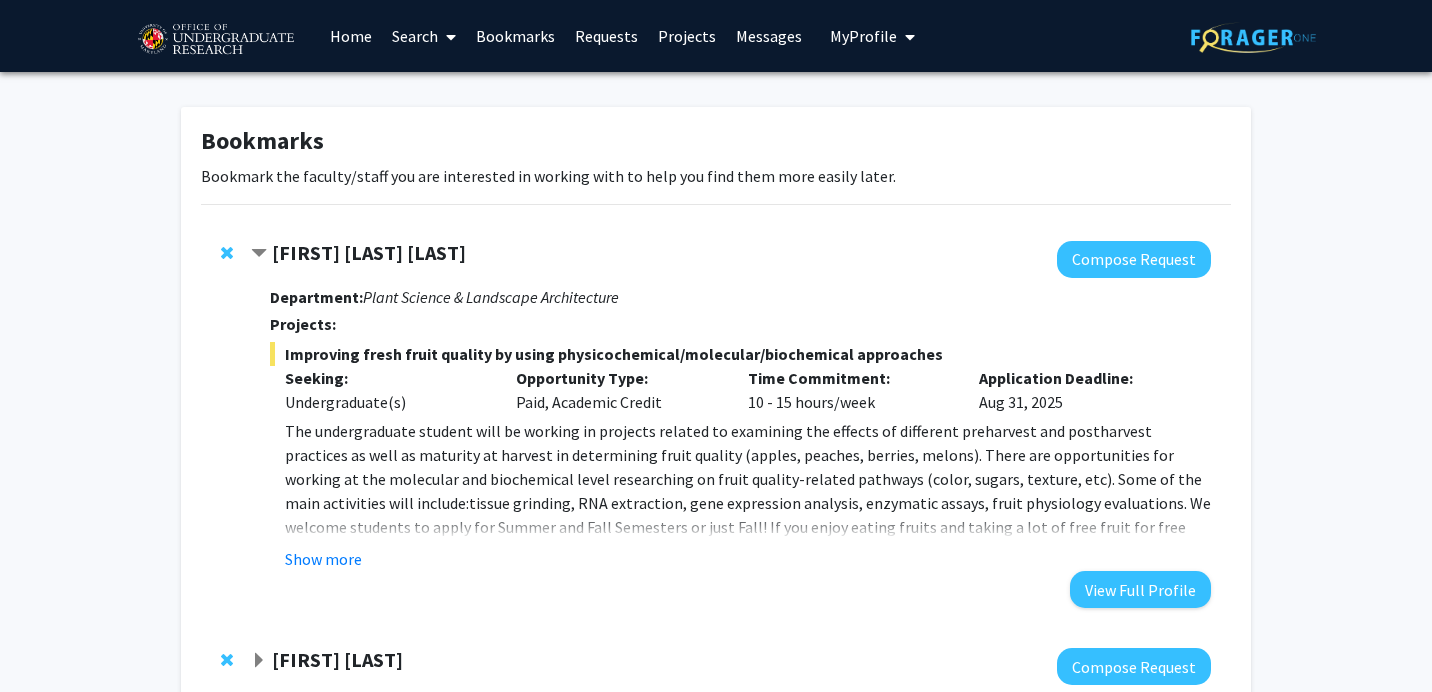 click on "Department:  Plant Science & Landscape Architecture  Projects:   Improving fresh fruit quality by using physicochemical/molecular/biochemical approaches  Seeking: Undergraduate(s) Opportunity Type:  Paid, Academic Credit  Time Commitment:  10 - 15 hours/week  Application Deadline:  Aug 31, 2025  The undergraduate student will be working in projects related to examining the effects of different preharvest and postharvest practices as well as maturity at harvest in determining fruit quality (apples, peaches, berries, melons). There are opportunities for working at the molecular and biochemical level researching on fruit quality-related pathways (color, sugars, texture, etc). Some of the main activities will include:tissue grinding, RNA extraction, gene expression analysis, enzymatic assays, fruit physiology evaluations. We welcome students to apply for Summer and Fall Semesters or just Fall! If you enjoy eating fruits and taking a lot of free fruit for free back home, this is the internship for you! ;)" at bounding box center [740, 443] 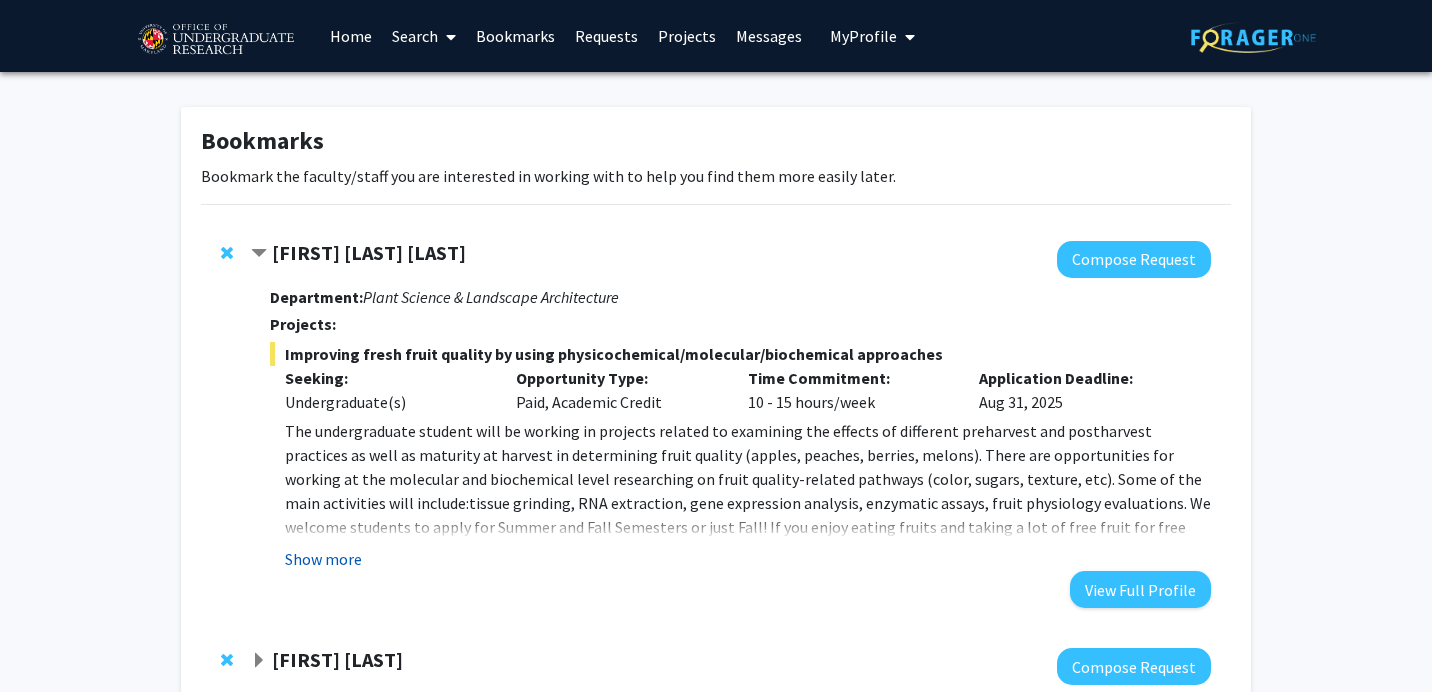 click on "Show more" at bounding box center [323, 559] 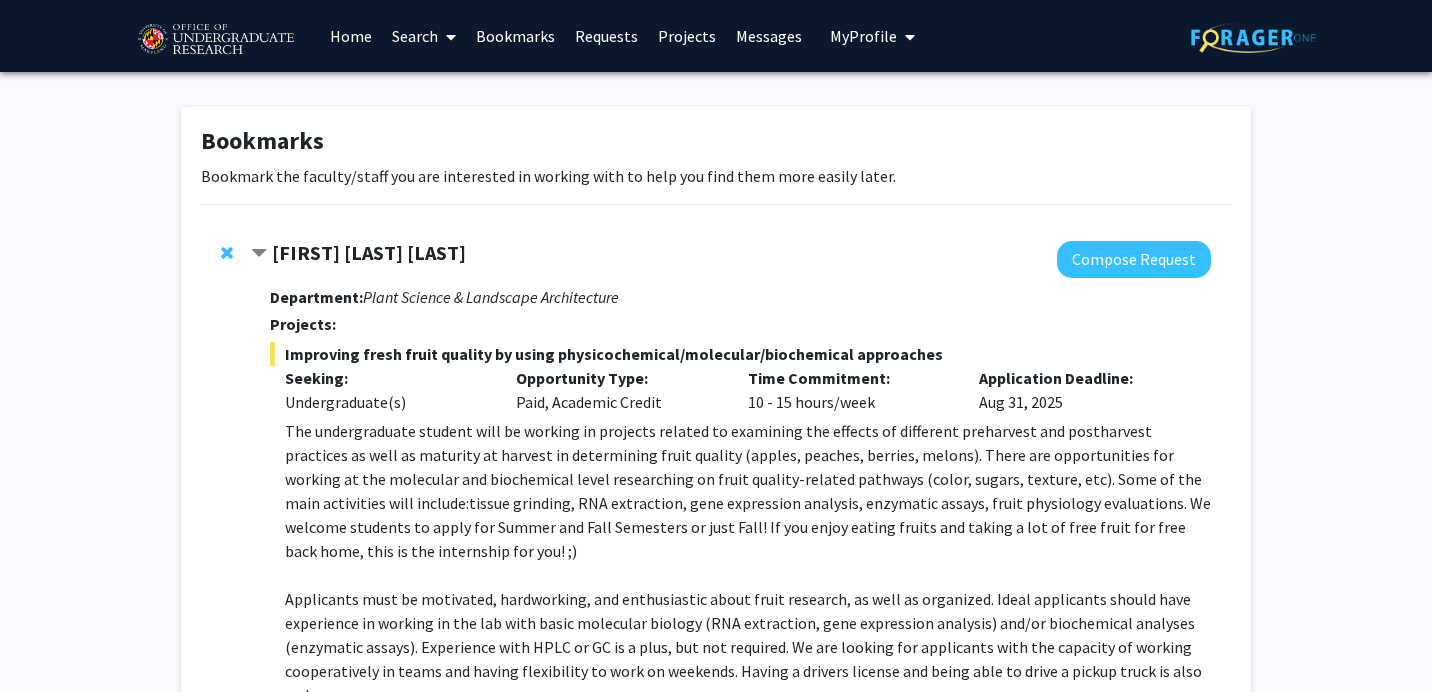 click on "[FIRST]  [LAST] [LAST]  Compose Request  Department:  Plant Science & Landscape Architecture  Projects:   Improving fresh fruit quality by using physicochemical/molecular/biochemical approaches  Seeking: Undergraduate(s) Opportunity Type:  Paid, Academic Credit  Time Commitment:  10 - 15 hours/week  Application Deadline:  Aug 31, 2025  Applicants must be motivated, hardworking, and enthusiastic about fruit research, as well as organized. Ideal applicants should have experience in working in the lab with basic molecular biology (RNA extraction, gene expression analysis) and/or biochemical analyses (enzymatic assays). Experience with HPLC or GC is a plus, but not required. We are looking for applicants with the capacity of working cooperatively in teams and having flexibility to work on weekends. Having a drivers license and being able to drive a pickup truck is also a plus. If you are interested in applying please send an email to Dr. [FIRST] [LAST] at [EMAIL]. Show less  View Full Profile" 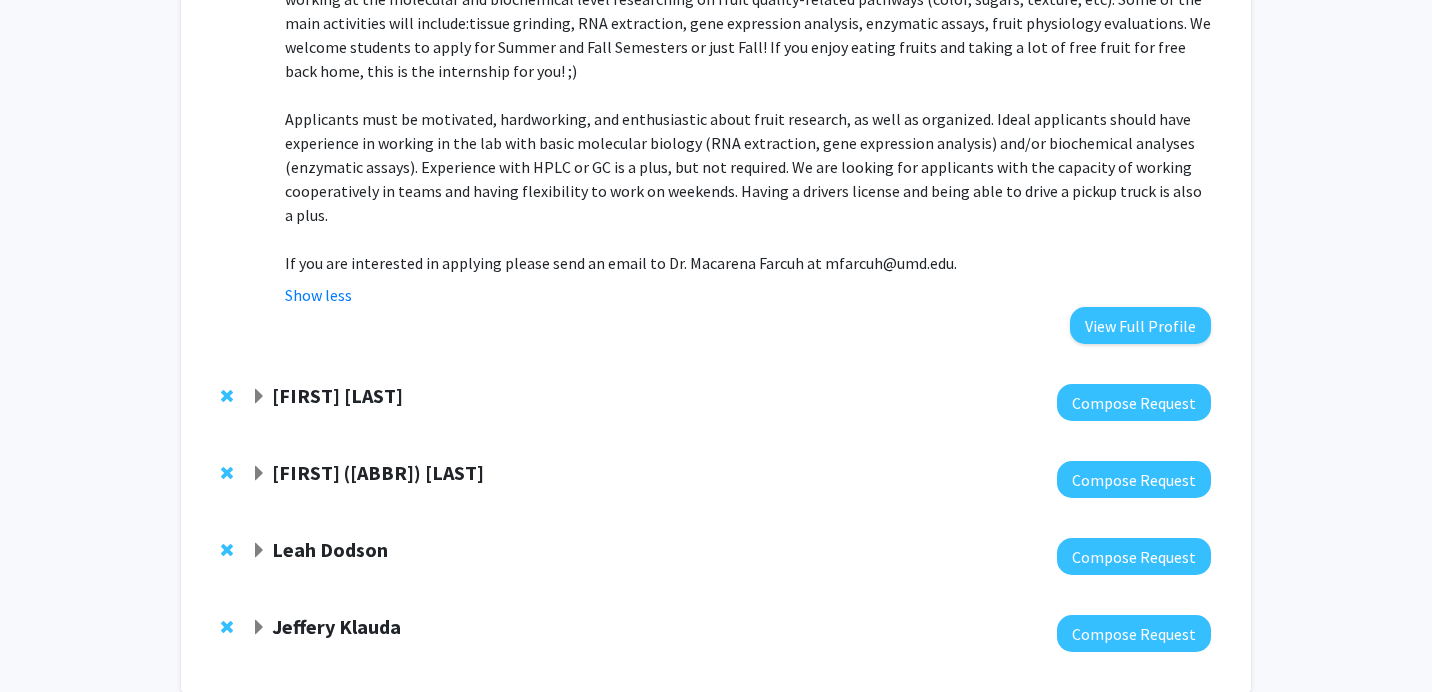 scroll, scrollTop: 520, scrollLeft: 0, axis: vertical 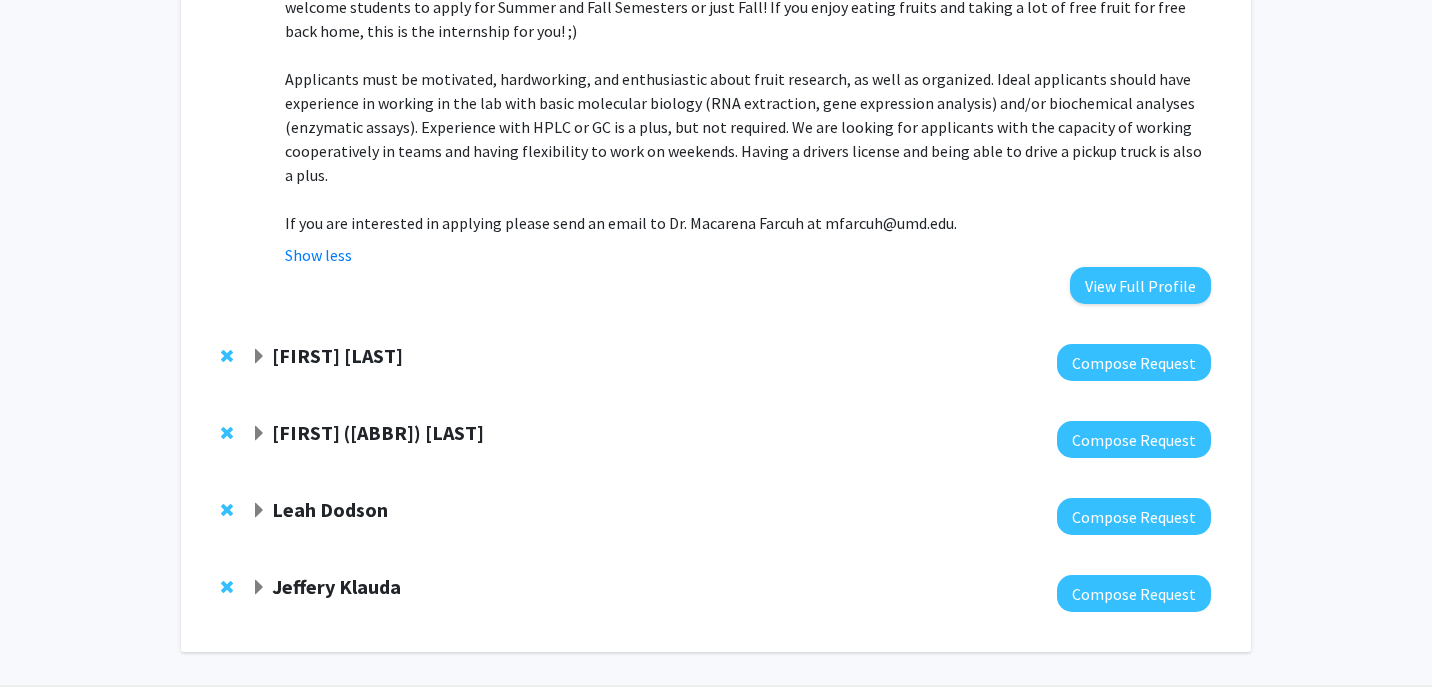 click on "[FIRST] [LAST]" 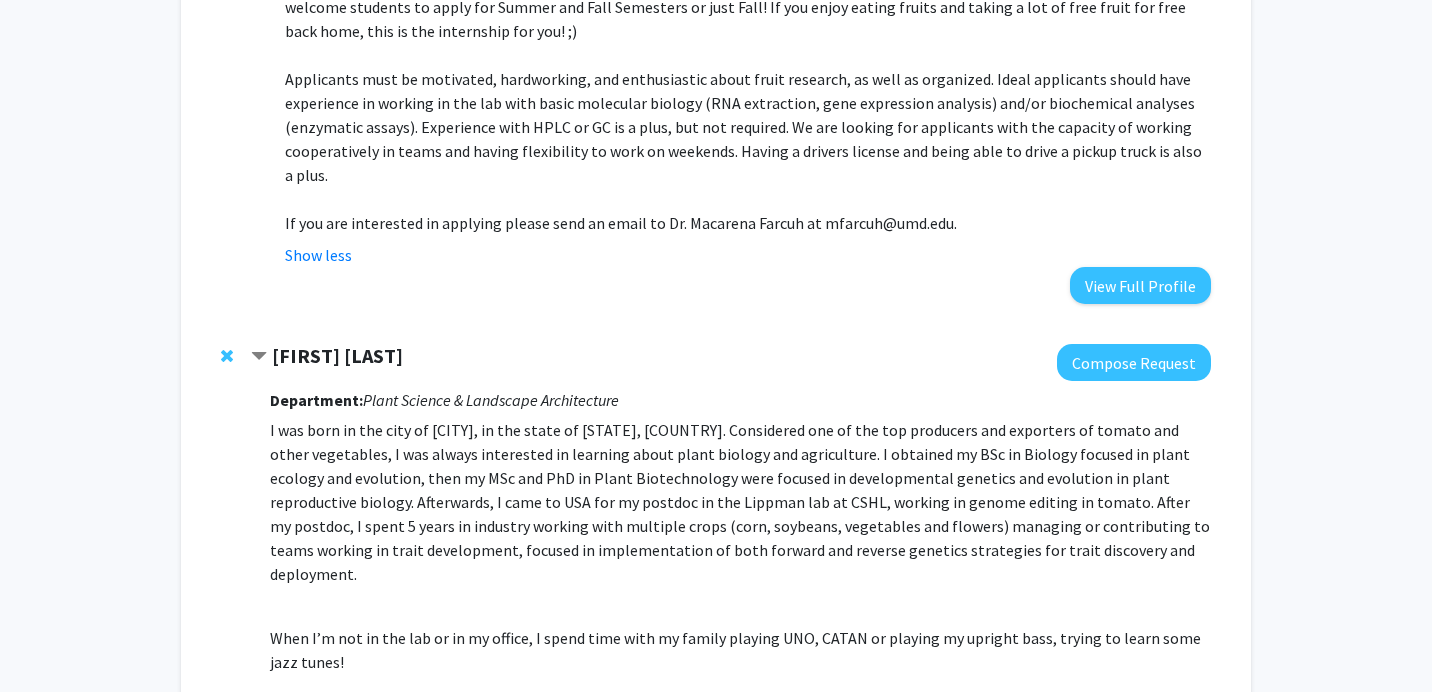 click on "[FIRST] [LAST]" 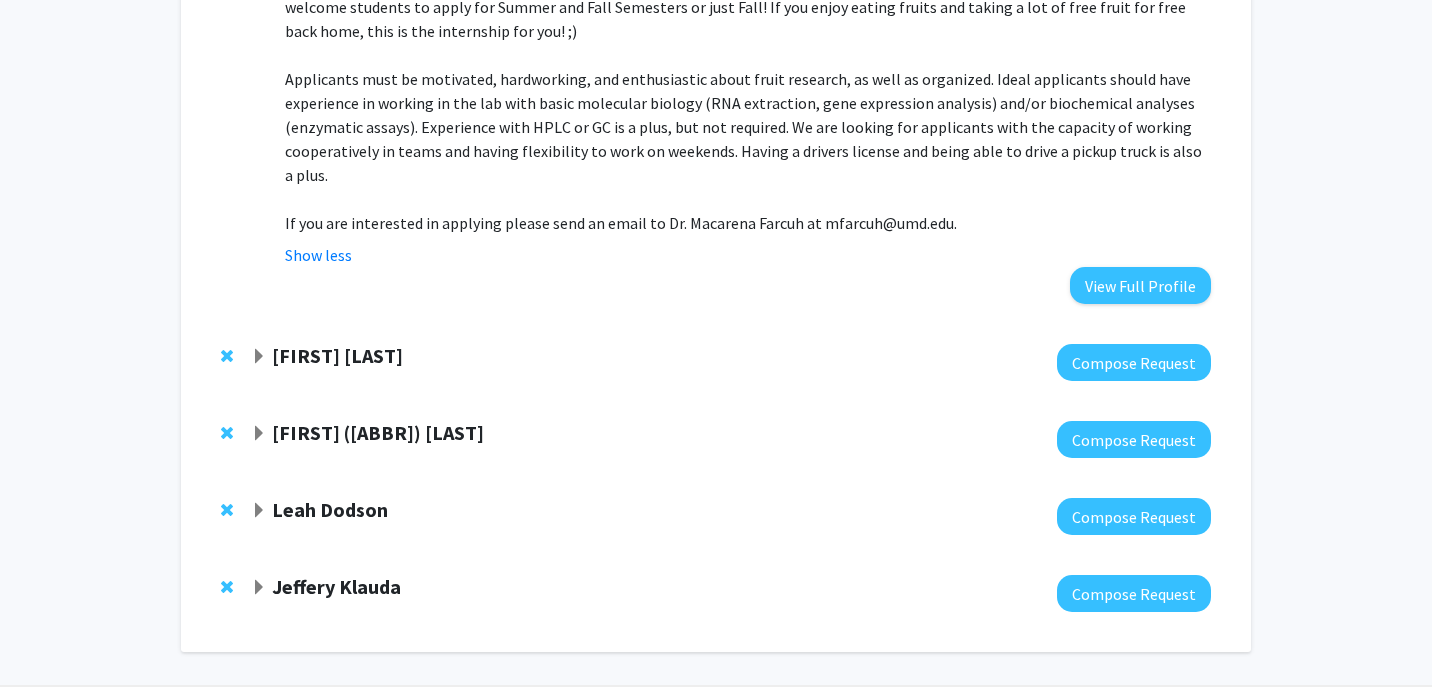 scroll, scrollTop: 560, scrollLeft: 0, axis: vertical 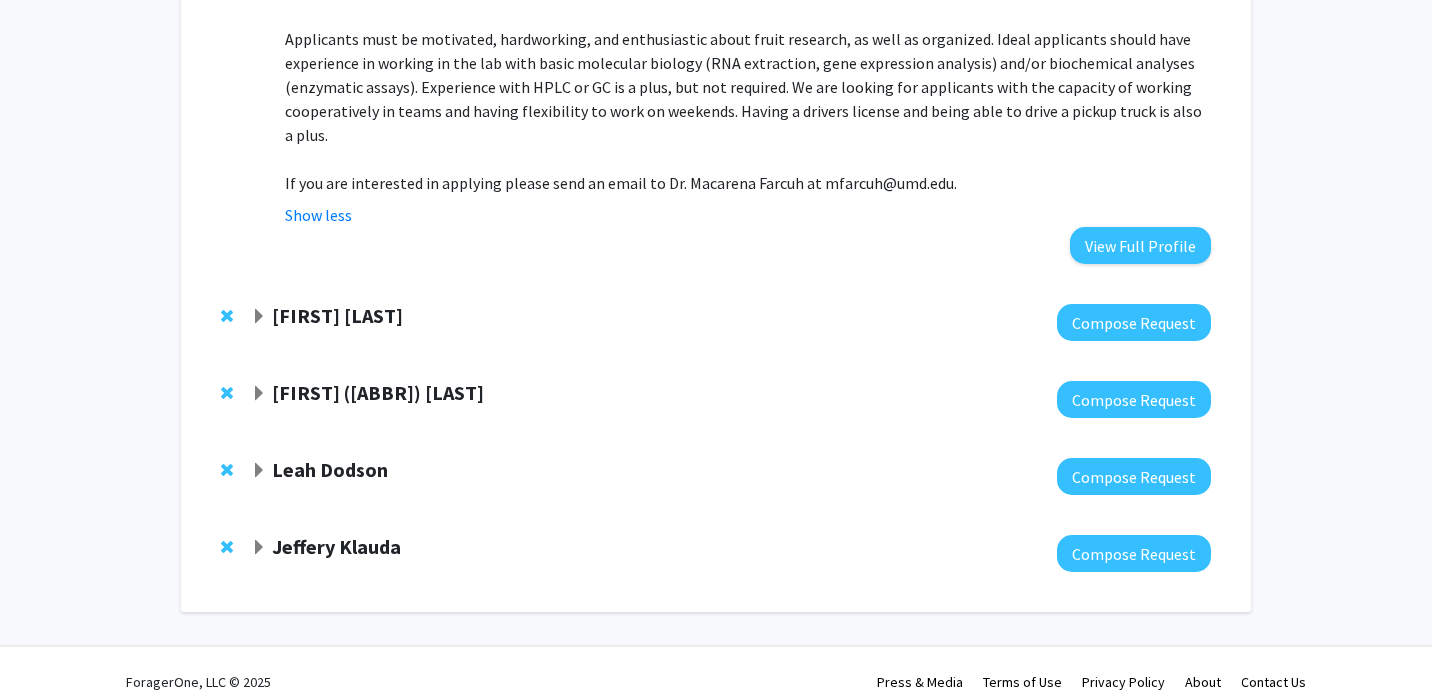 click on "Mohamed (Moh) Salem  Compose Request" 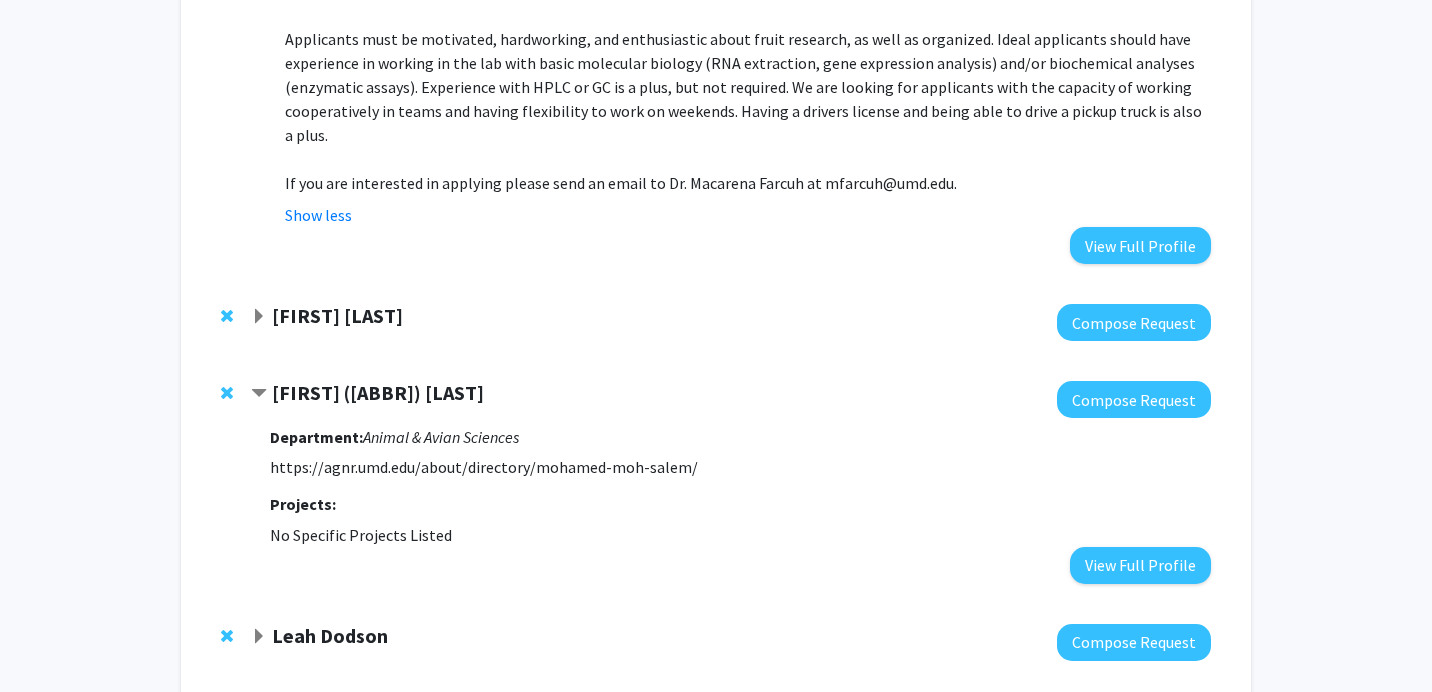 click on "[FIRST] ([ABBR]) [LAST]" 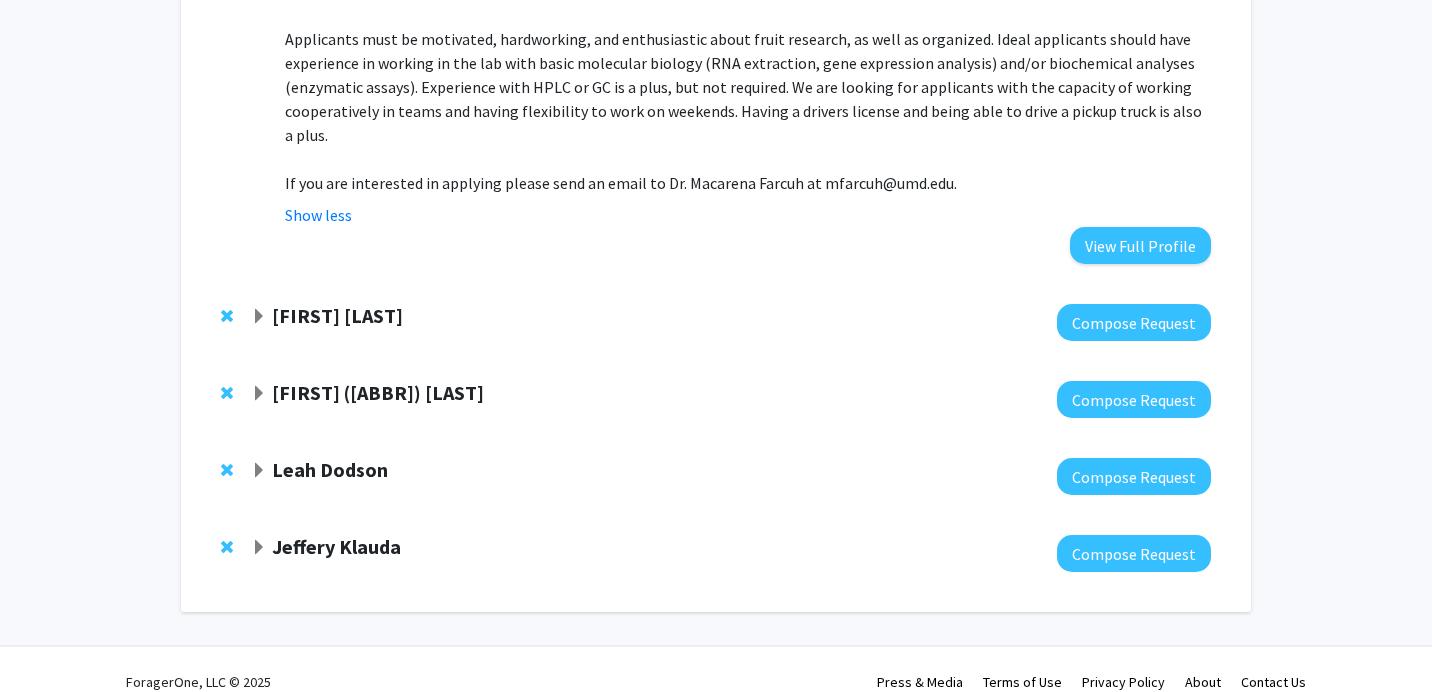 click on "[FIRST] ([ABBR]) [LAST]" 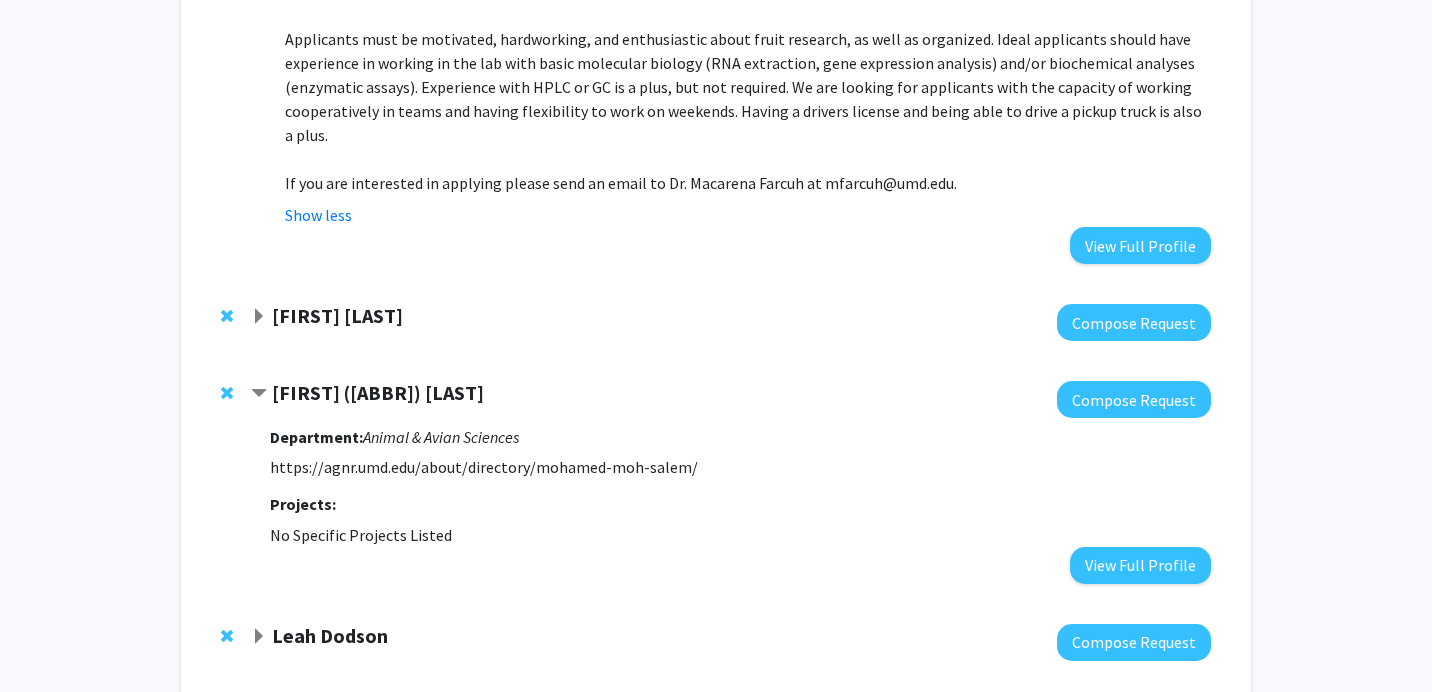 click on "[FIRST] ([ABBR]) [LAST]" 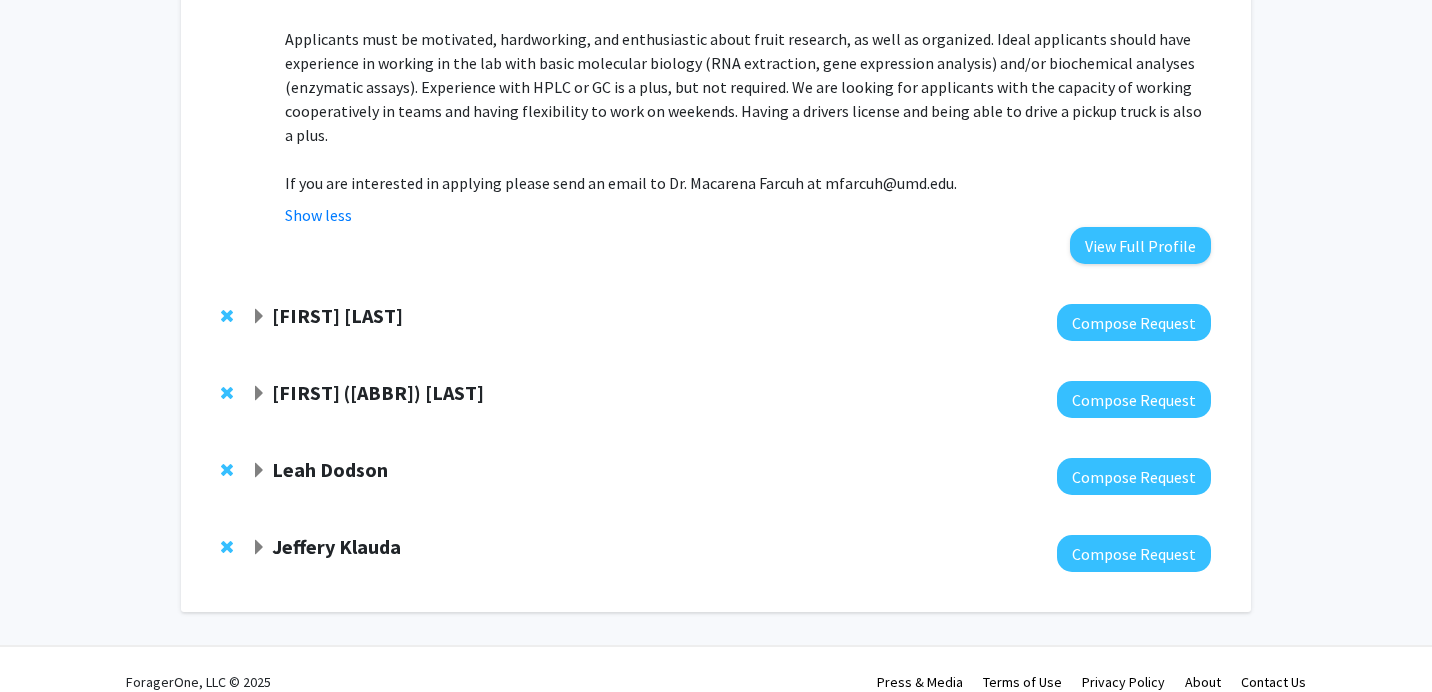 click on "Leah Dodson" 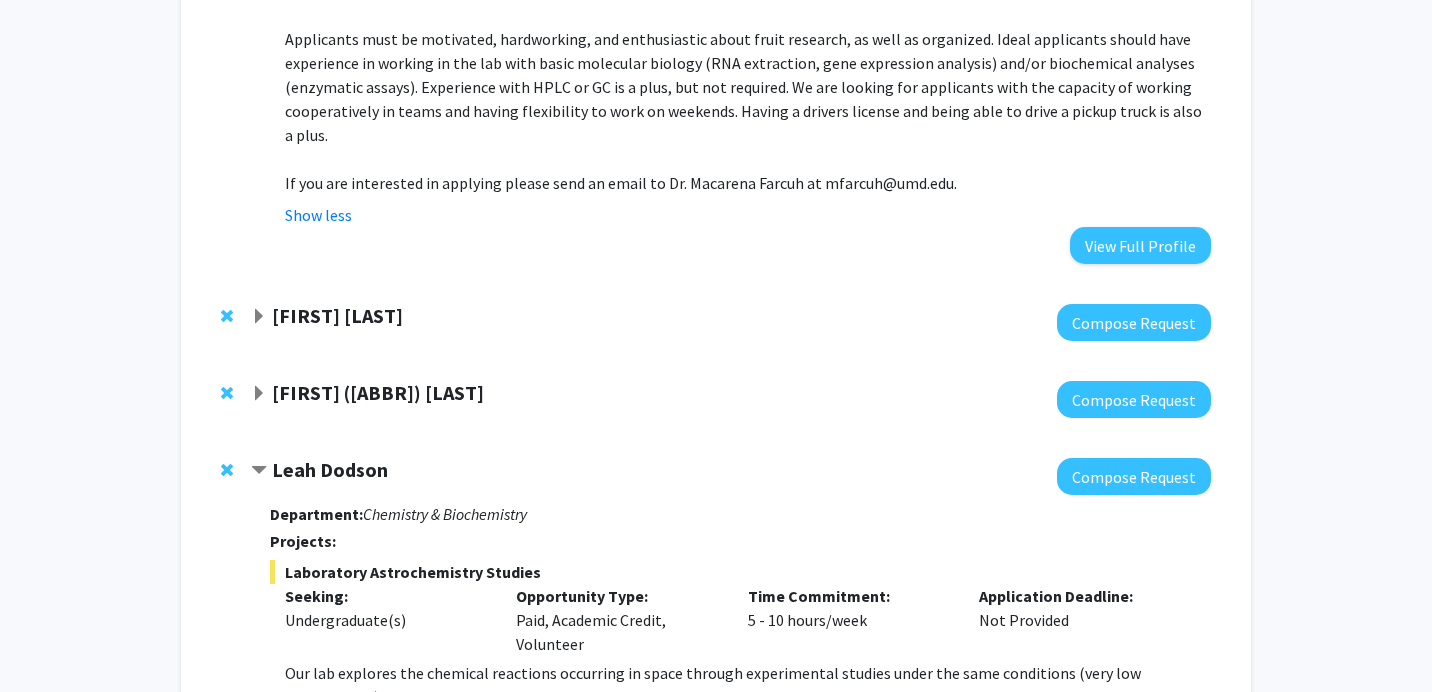 click on "Leah Dodson" 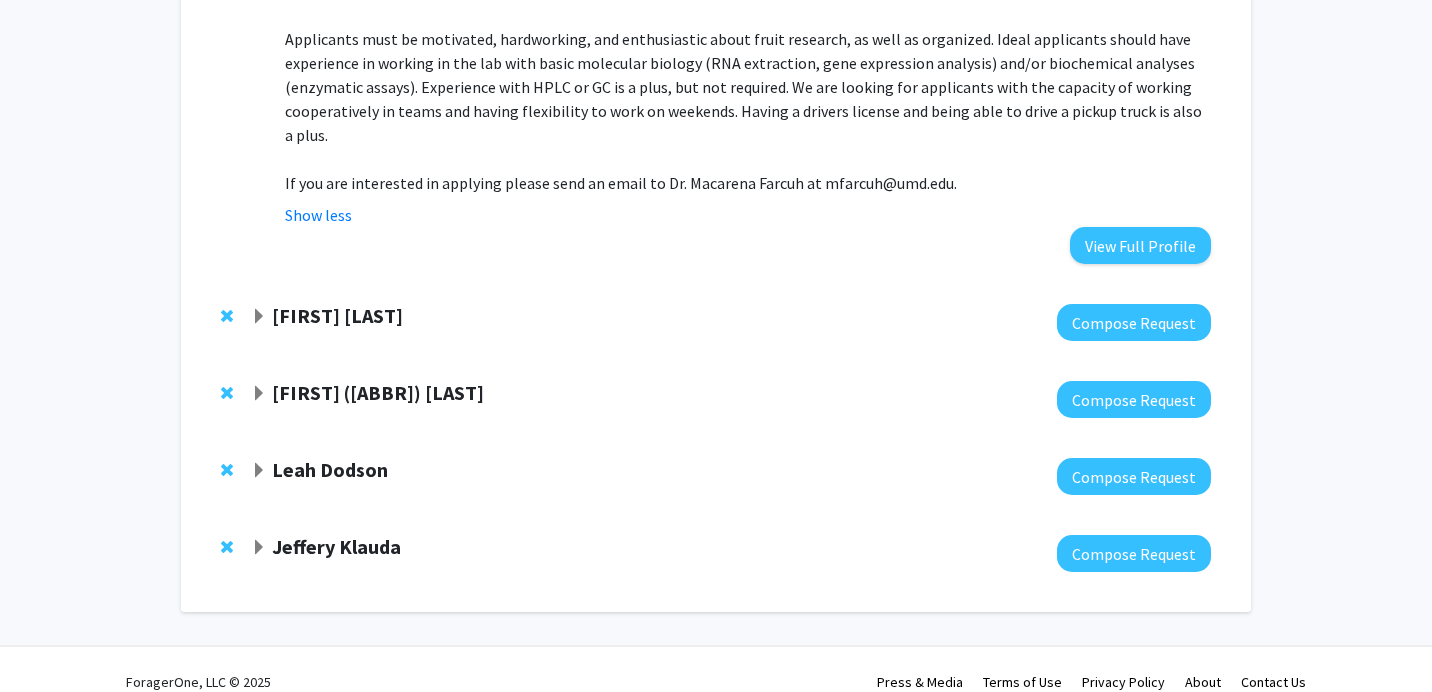 click on "Mohamed (Moh) Salem  Compose Request" 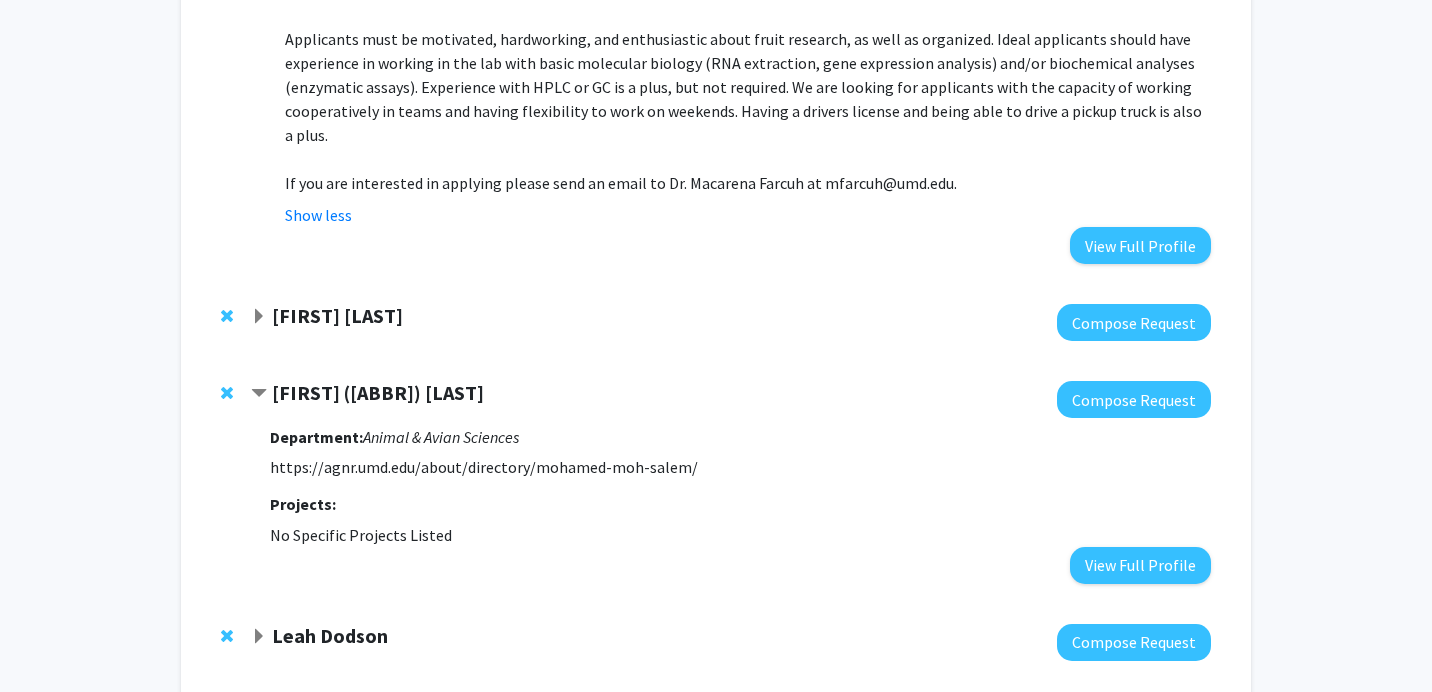 click on "[FIRST] ([ABBR]) [LAST]" 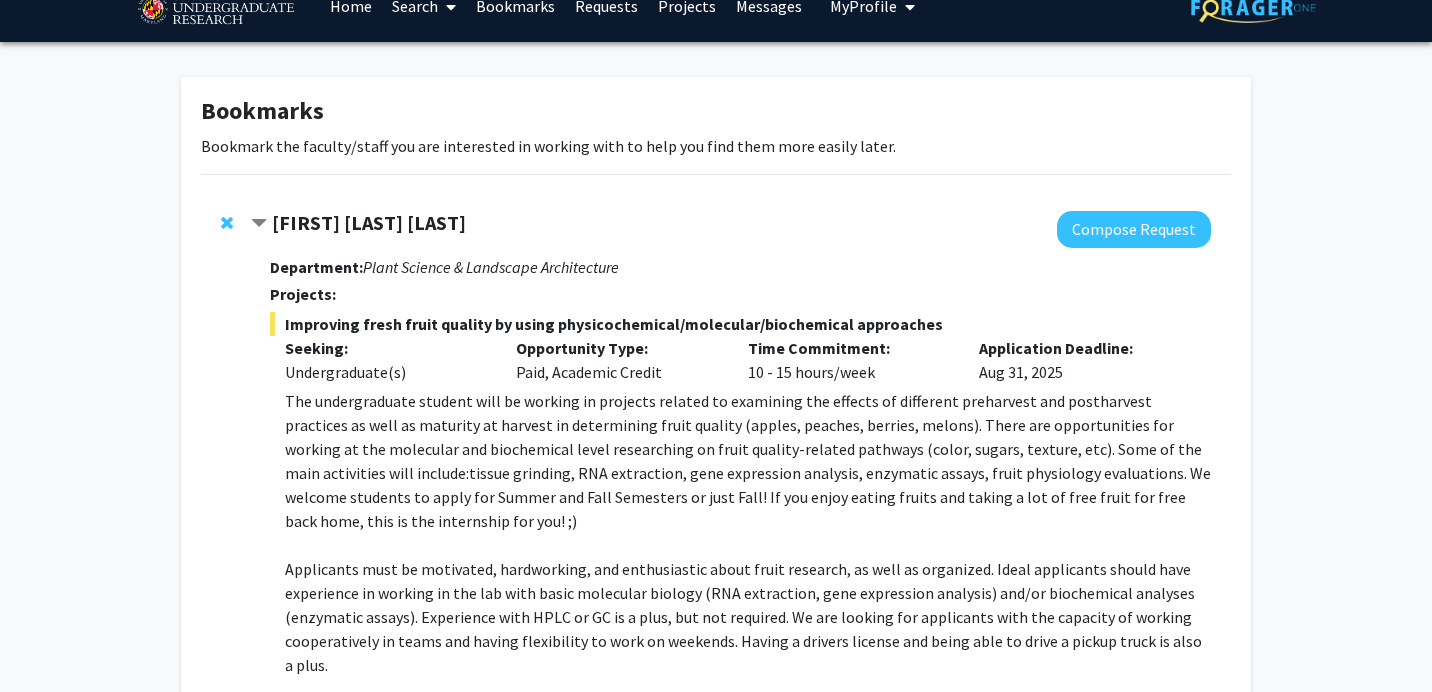 scroll, scrollTop: 0, scrollLeft: 0, axis: both 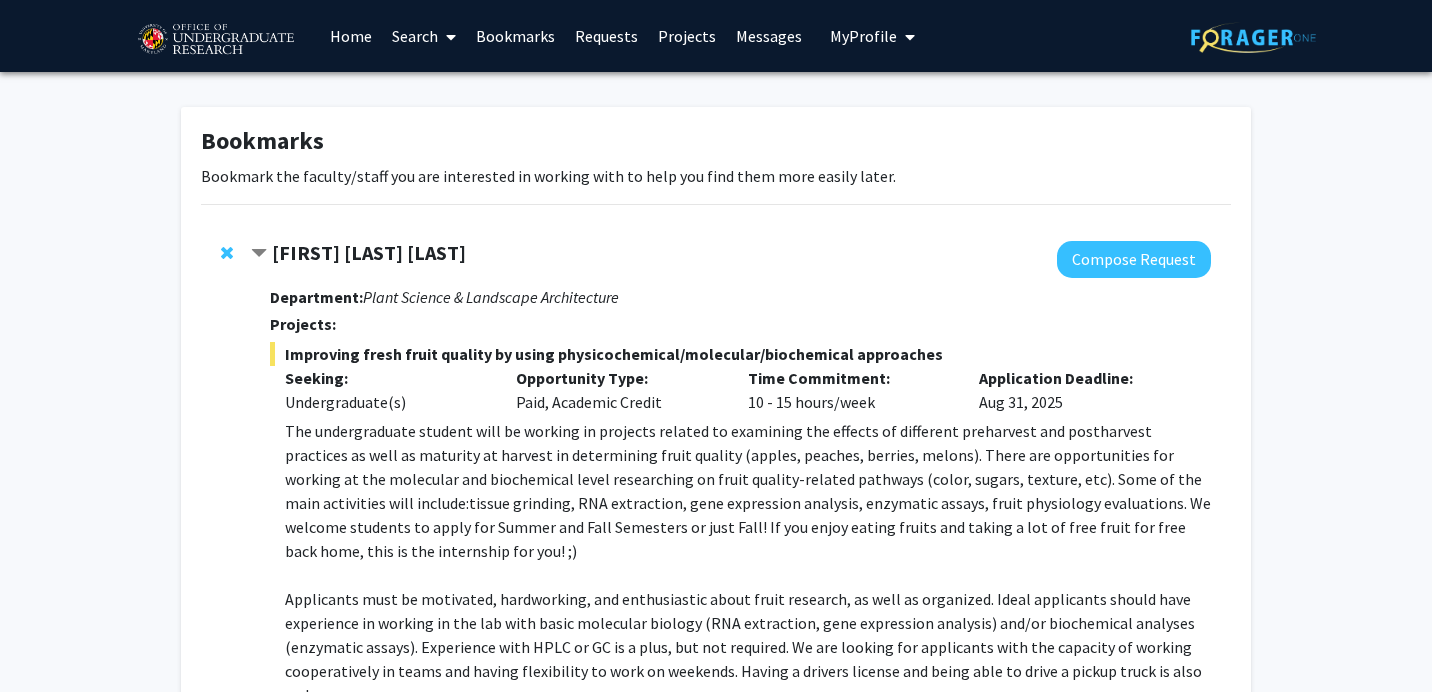click on "Search" at bounding box center [424, 36] 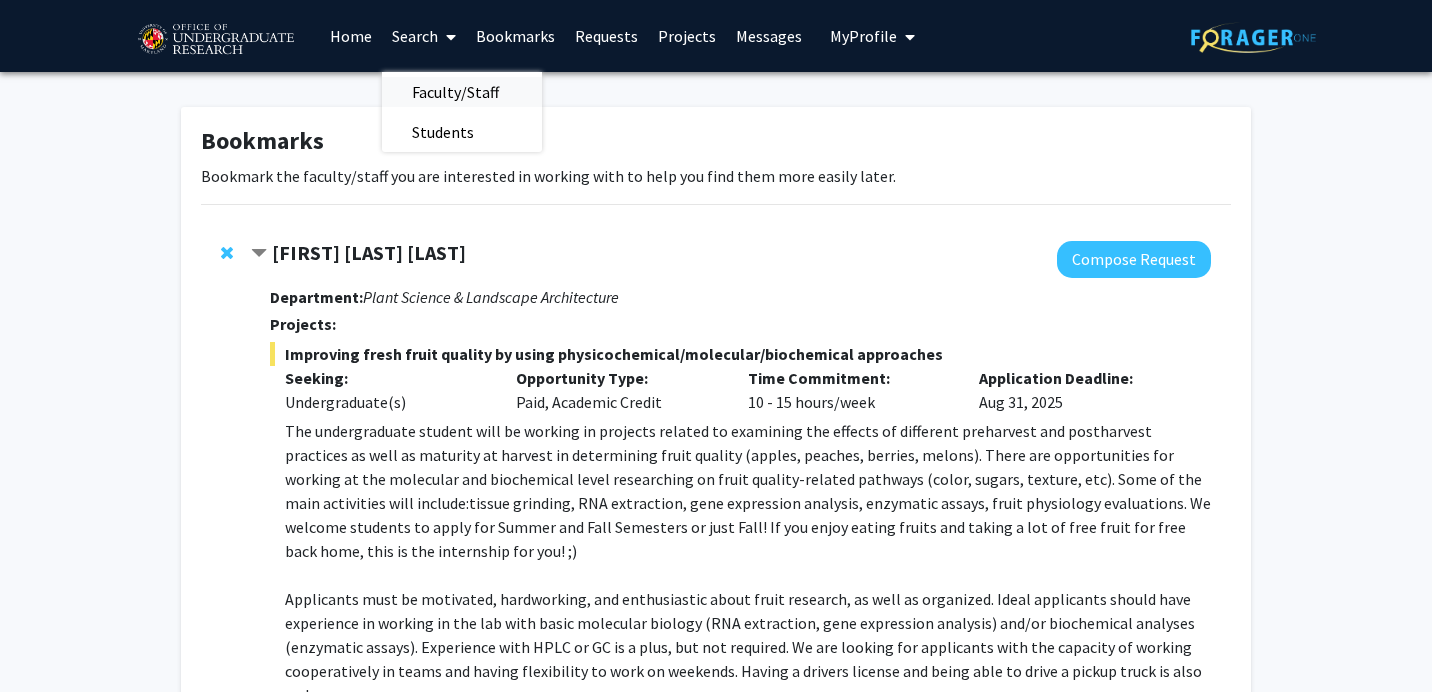 click on "Faculty/Staff" at bounding box center (455, 92) 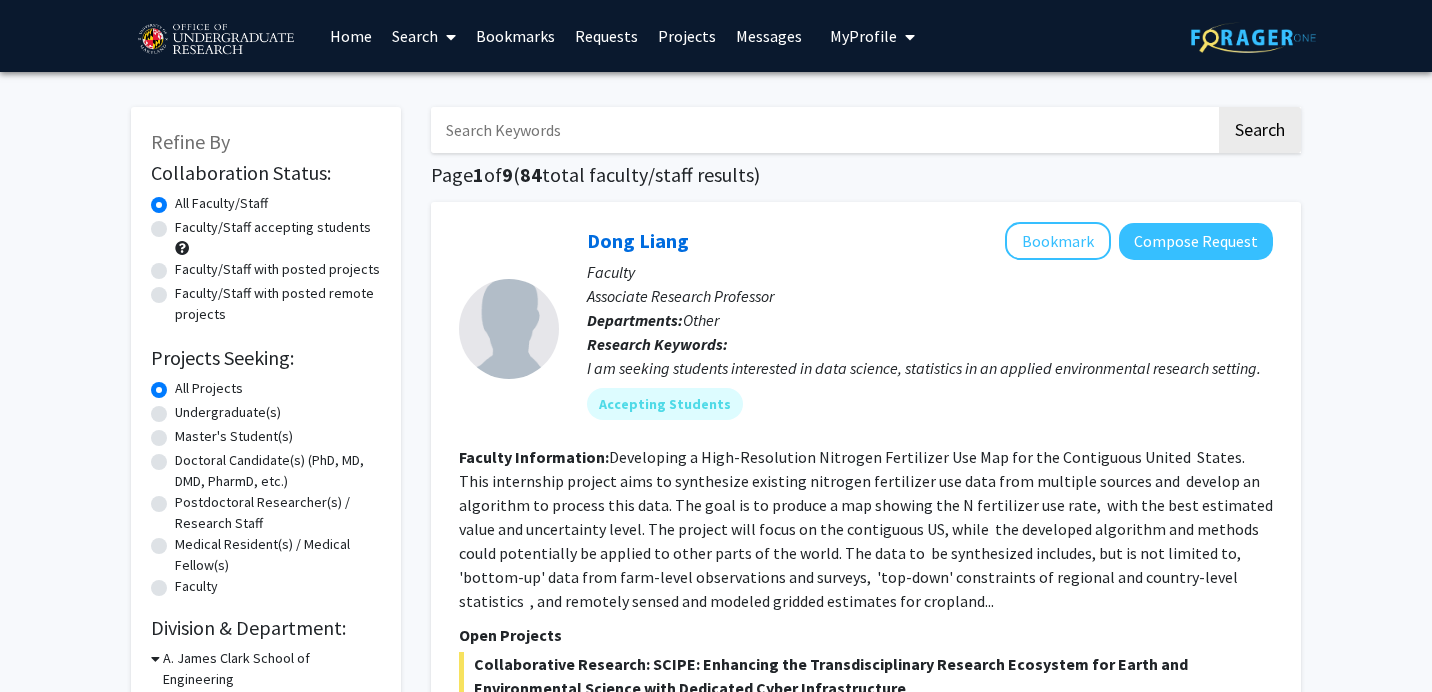 click on "Faculty/Staff accepting students" 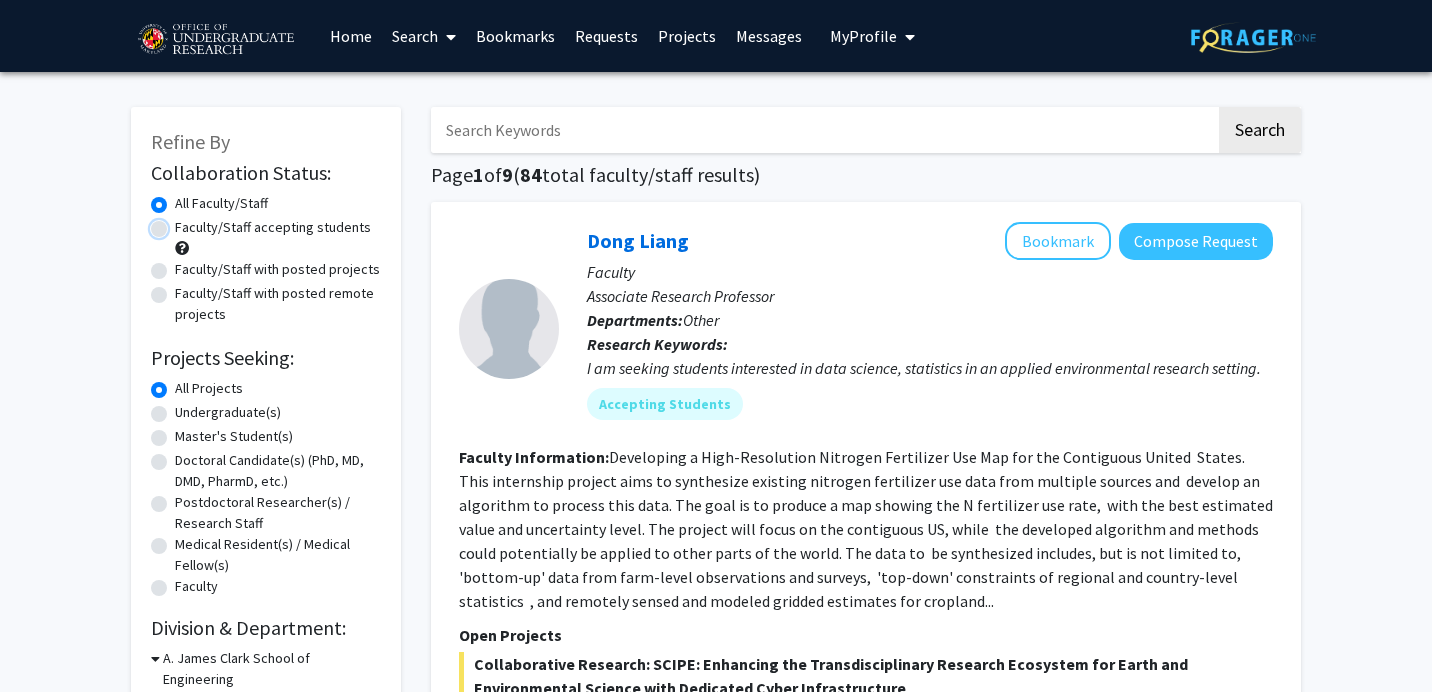 click on "Faculty/Staff accepting students" at bounding box center (181, 223) 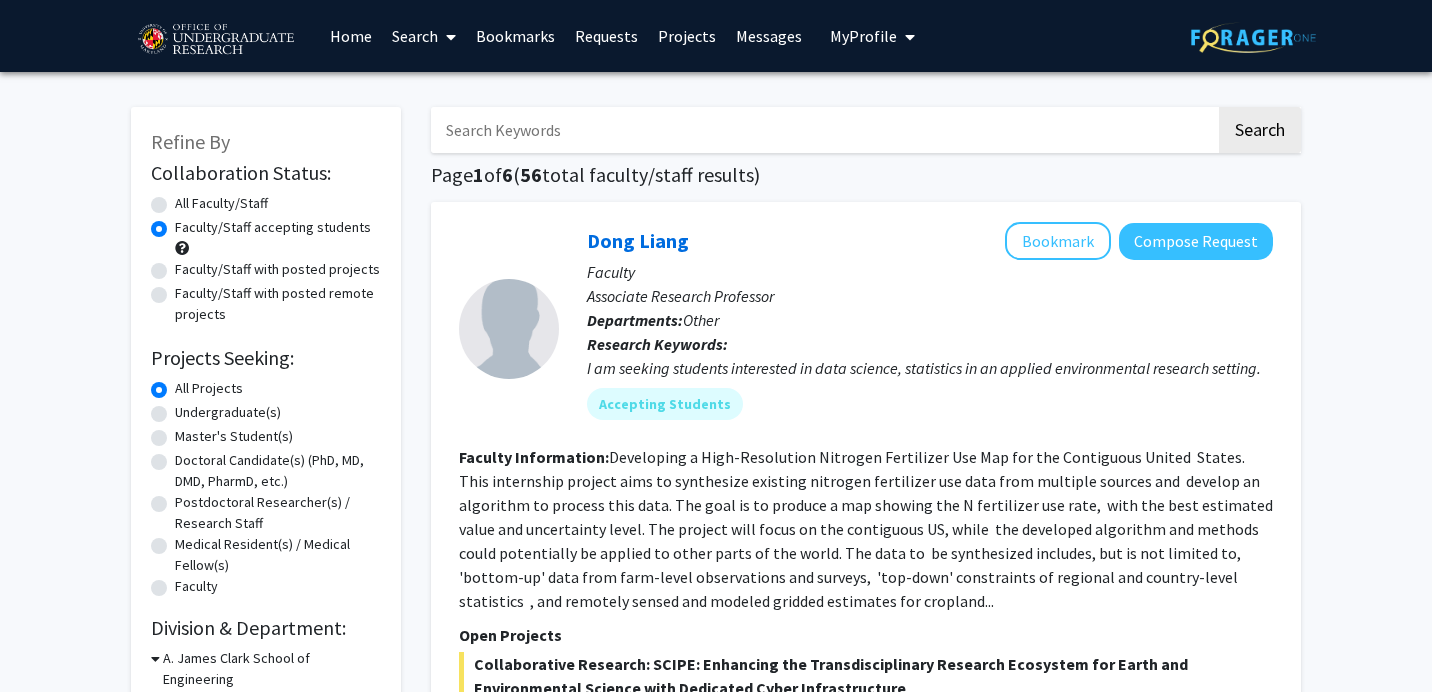 click on "Undergraduate(s)" 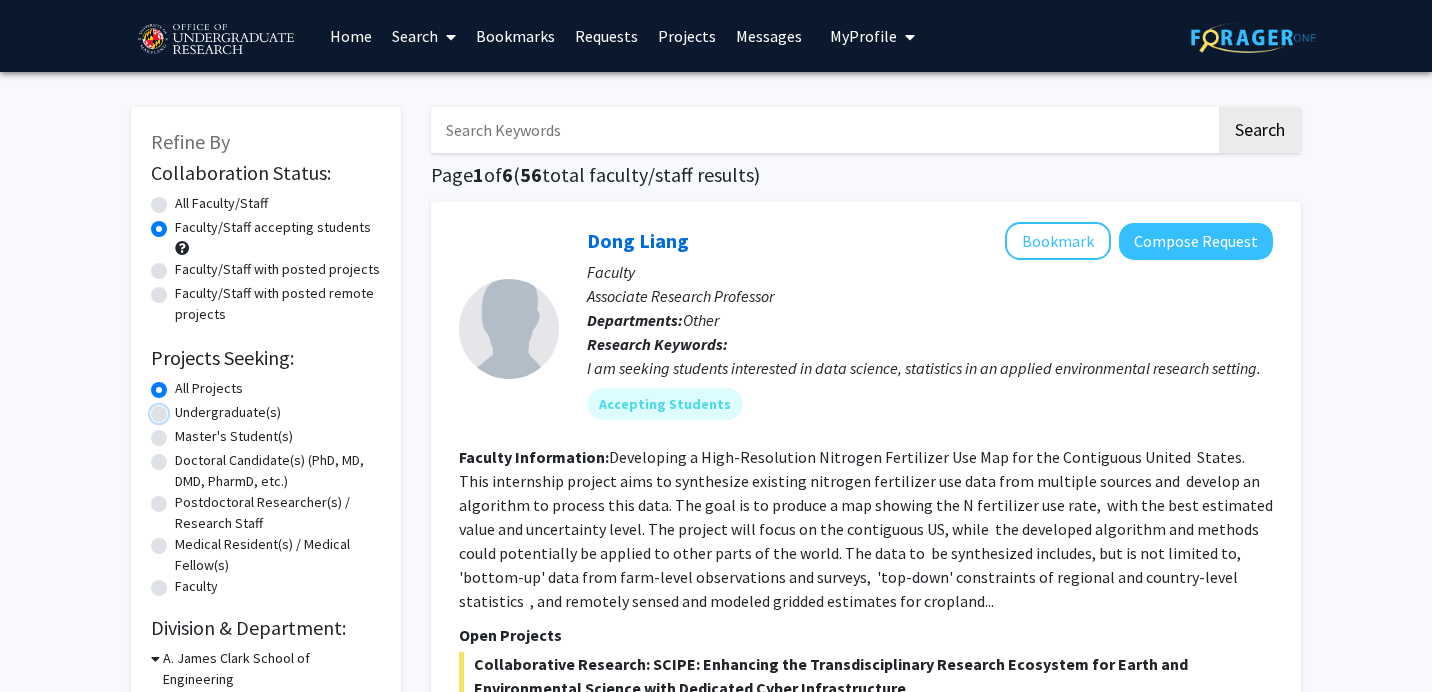 click on "Undergraduate(s)" at bounding box center (181, 408) 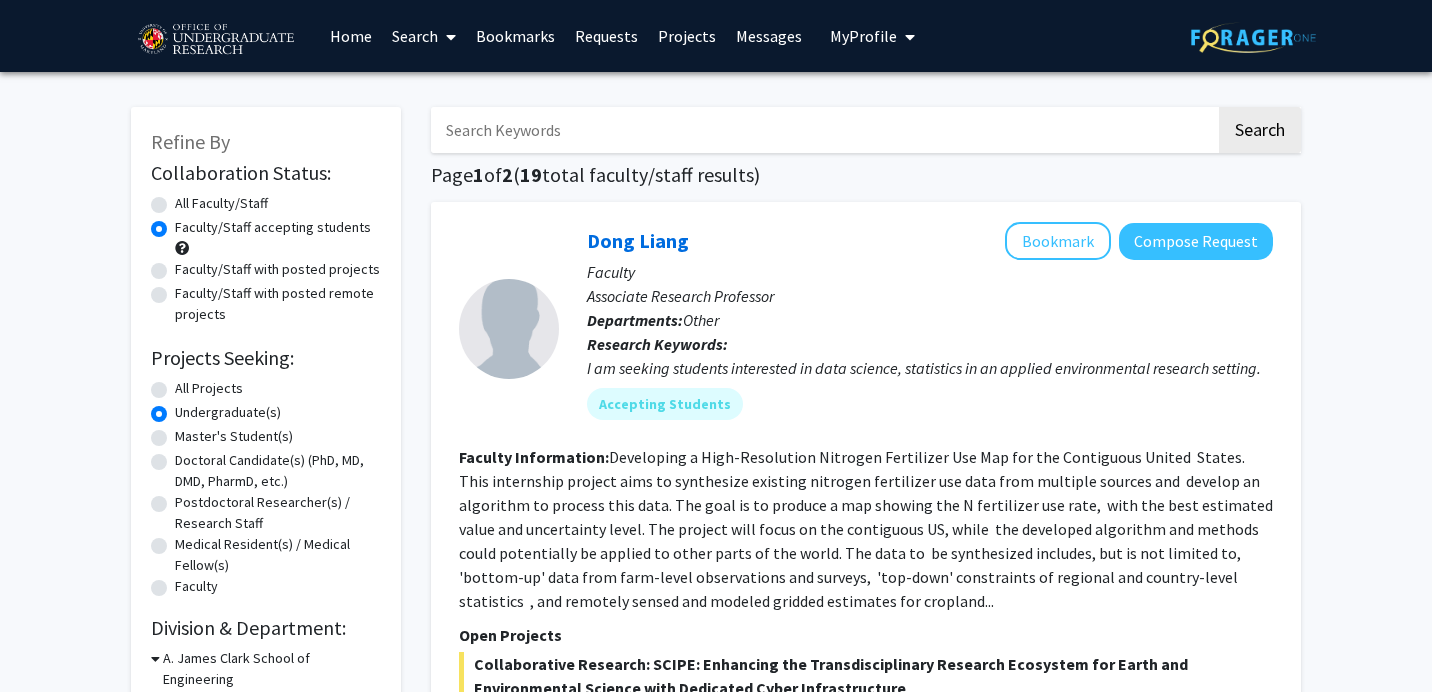 click on "Search  Page  1  of  2  ( 19  total faculty/staff results)   Dong Liang   Bookmark
Compose Request  Faculty Associate Research Professor Departments:  Other Research Keywords:  I am seeking students interested in data science, statistics in an applied environmental research setting. Accepting Students Faculty Information:  Open Projects  Collaborative Research: SCIPE: Enhancing the Transdisciplinary Research Ecosystem for Earth and Environmental Science with Dedicated Cyber Infrastructure   This is a virtual/remote project  Seeking: Undergraduate(s), Master's Student(s) Opportunity Type:  Paid, Volunteer  Time Commitment:  15 - 20 hours/week  Application Deadline:  Not Provided  This project engages data scientists with domain knowledge to solve environmental problems. Specifically we will address the rising nutrient inputs to agricultural production and the biosphere and the severe environmental issues. We will develop high-quality and open-source nutrient budget information,  Angel  Dunbar   Bookmark" 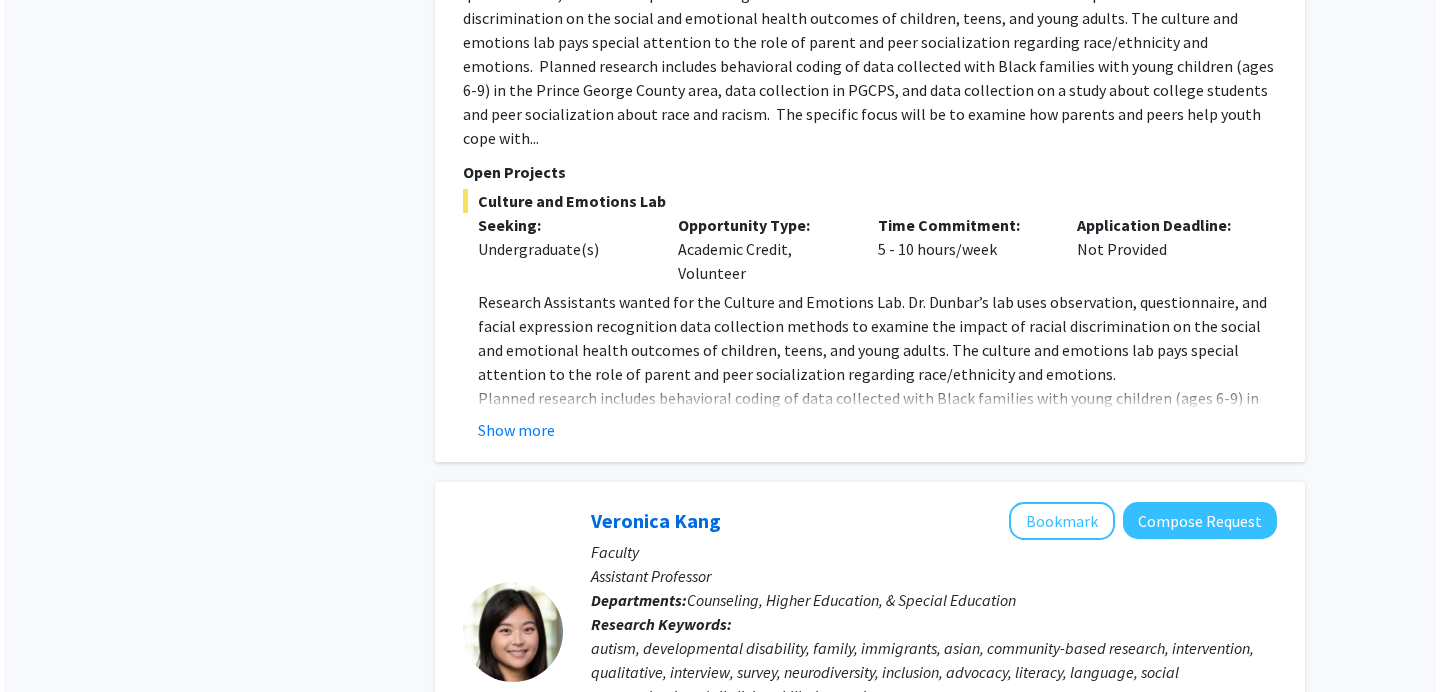 scroll, scrollTop: 0, scrollLeft: 0, axis: both 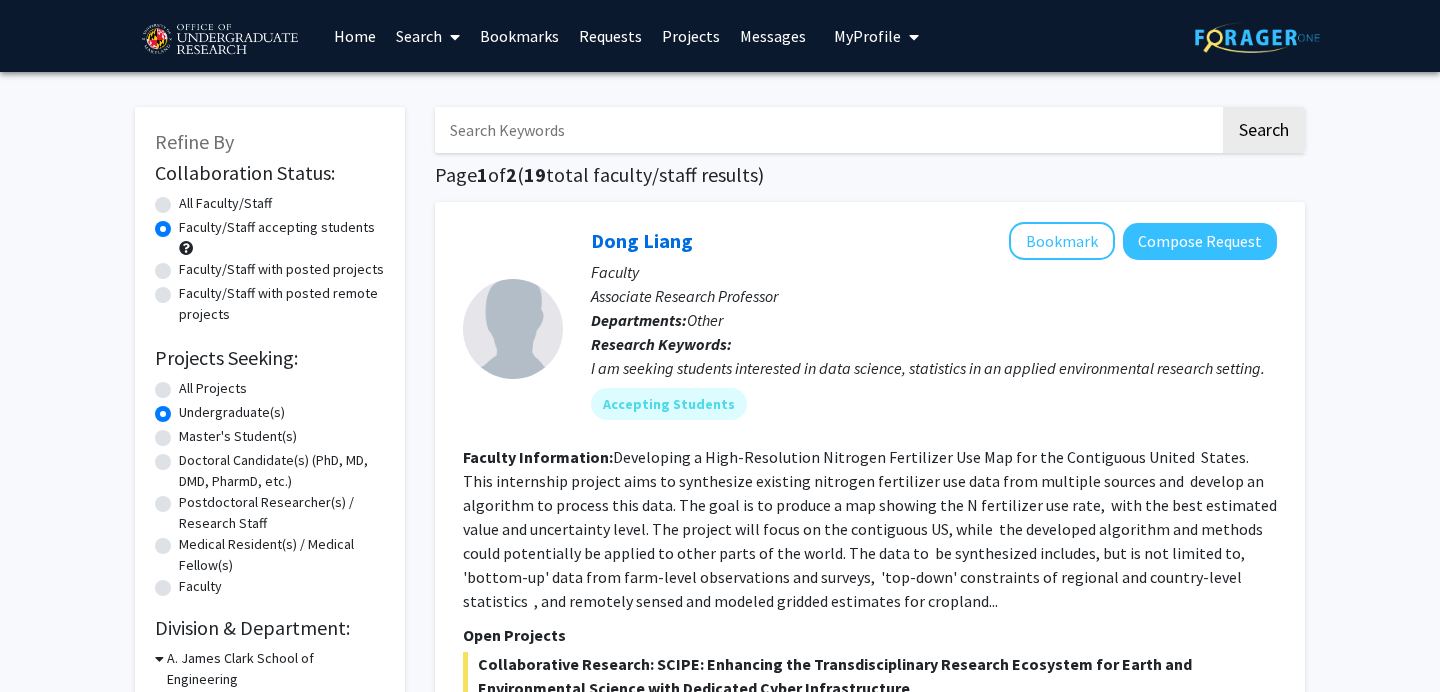 click on "Bookmarks" at bounding box center (519, 36) 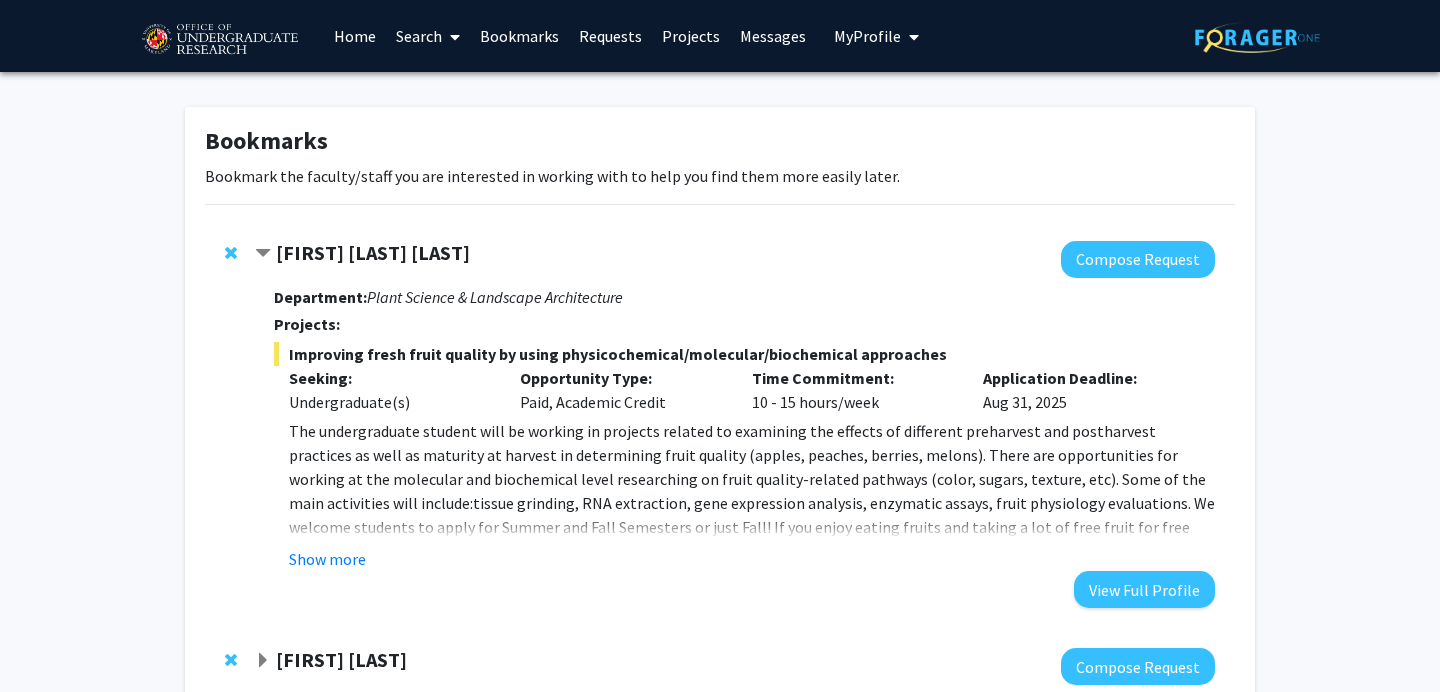 click on "Macarena  Farcuh Yuri  Compose Request  Department:  Plant Science & Landscape Architecture  Projects:   Improving fresh fruit quality by using physicochemical/molecular/biochemical approaches  Seeking: Undergraduate(s) Opportunity Type:  Paid, Academic Credit  Time Commitment:  10 - 15 hours/week  Application Deadline:  Aug 31, 2025  Applicants must be motivated, hardworking, and enthusiastic about fruit research, as well as organized. Ideal applicants should have experience in working in the lab with basic molecular biology (RNA extraction, gene expression analysis) and/or biochemical analyses (enzymatic assays). Experience with HPLC or GC is a plus, but not required. We are looking for applicants with the capacity of working cooperatively in teams and having flexibility to work on weekends. Having a drivers license and being able to drive a pickup truck is also a plus. If you are interested in applying please send an email to Dr. Macarena Farcuh at mfarcuh@umd.edu. Show more  View Full Profile" 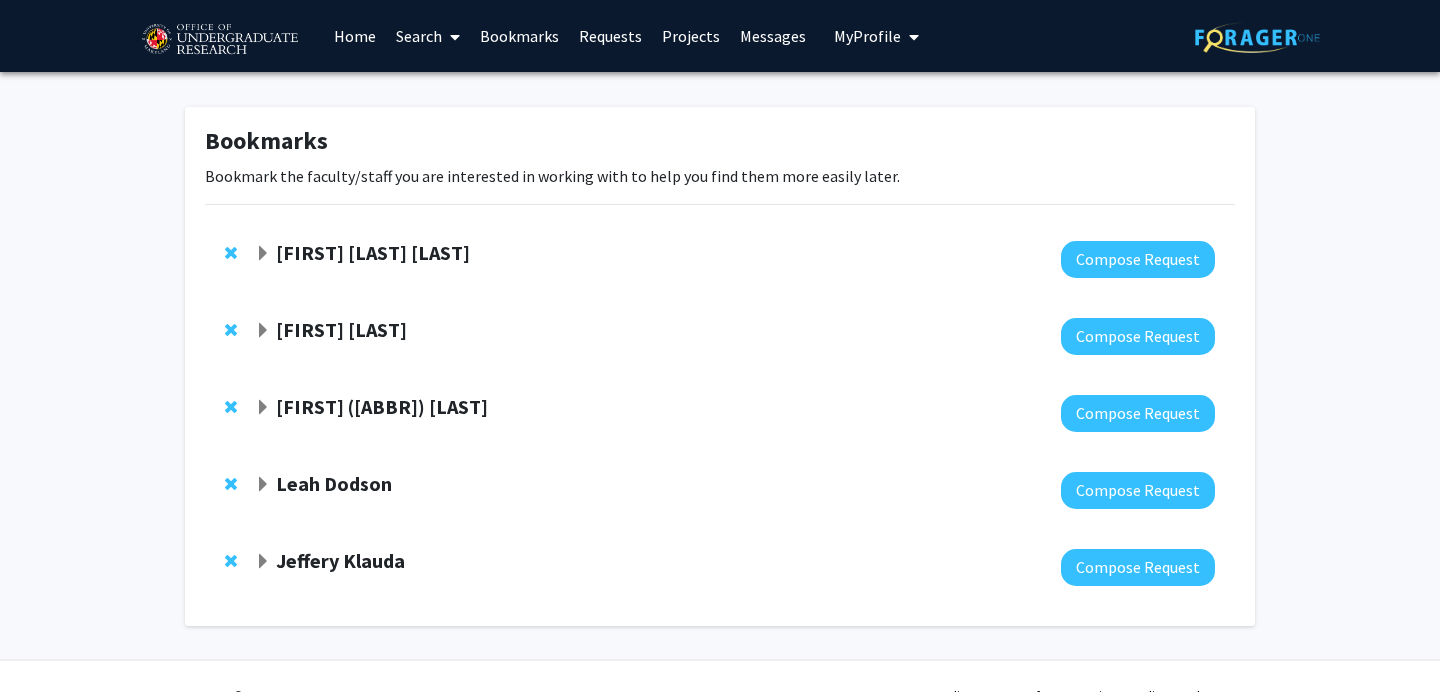 click on "[FIRST] ([ABBR]) [LAST]" 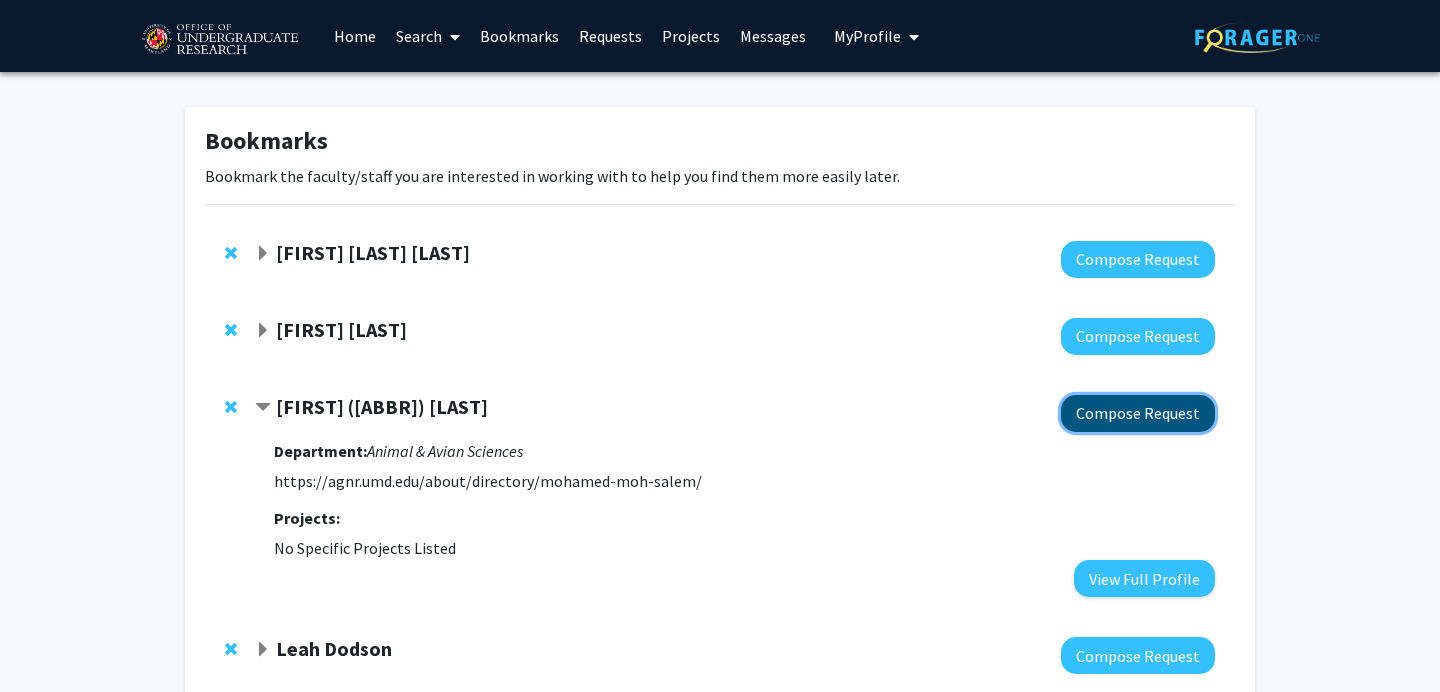 click on "Compose Request" 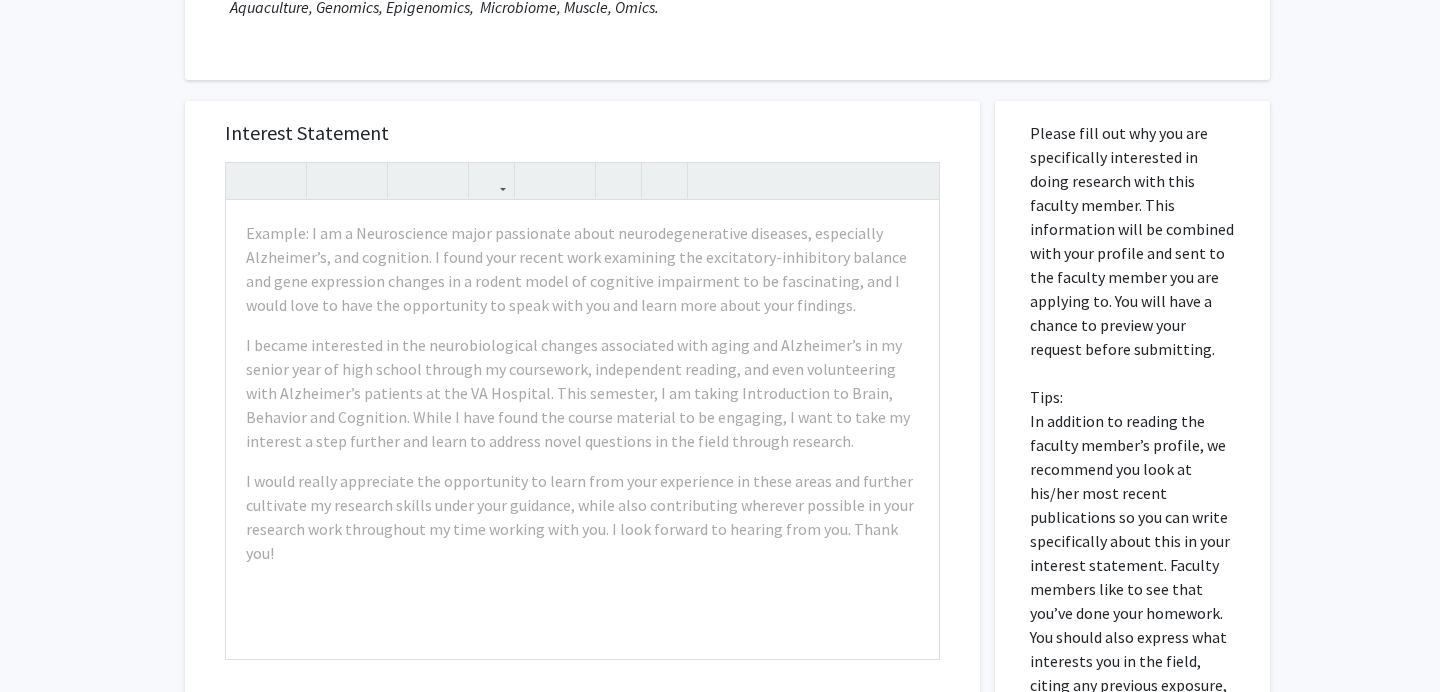 scroll, scrollTop: 360, scrollLeft: 0, axis: vertical 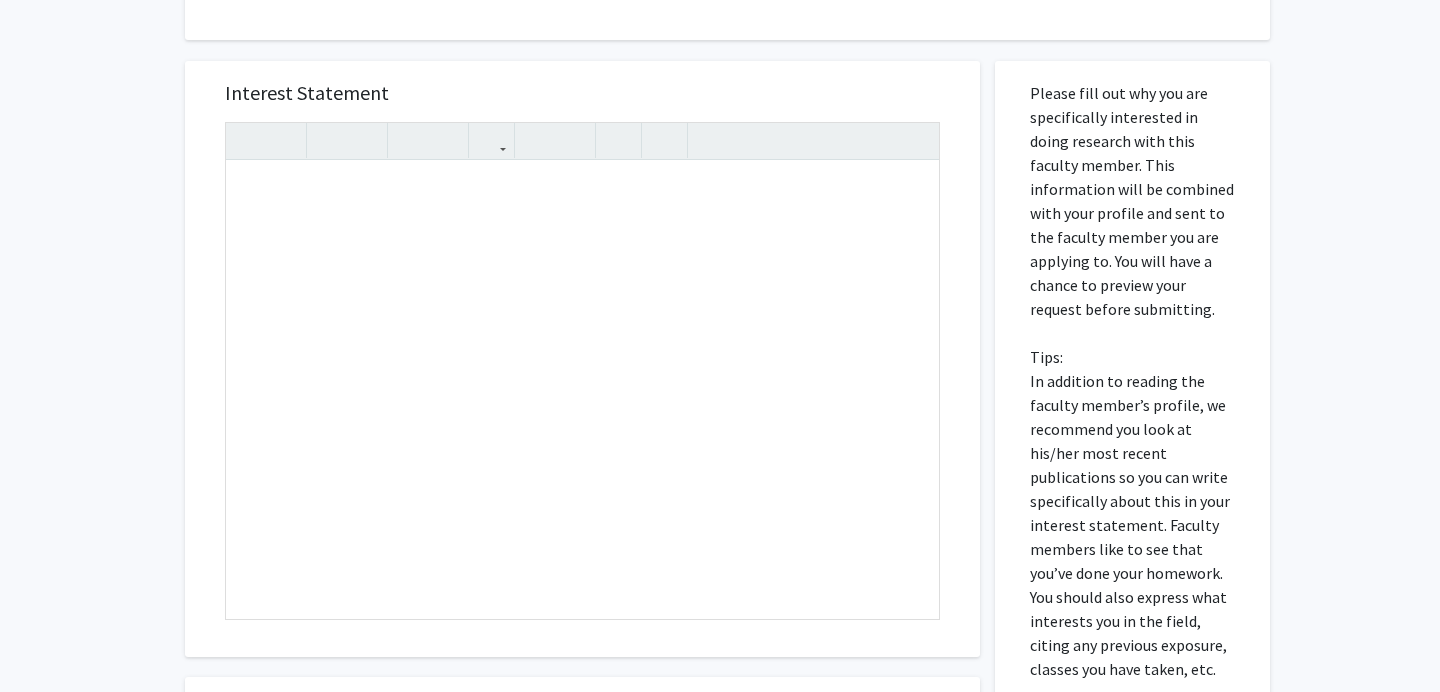 click on "All Requests  Request for Mohamed (Moh) Salem   Request for   Mohamed (Moh) Salem  Departments:  Animal & Avian Sciences  Research Keywords: Aquaculture, Genomics, Epigenomics,  Microbiome, Muscle, Omics.  Interest Statement Insert link Remove link Supplemental Files File Name Uploaded Date No Supplemental Files  Cancel   Save   Preview & Submit   Please fill out why you are specifically interested in doing research with this faculty member. This information will be combined with your profile and sent to the faculty member you are applying to. You will have a chance to preview your request before submitting.   Tips:  In addition to reading the faculty member’s profile, we recommend you look at his/her most recent publications so you can write specifically about this in your interest statement. Faculty members like to see that you’ve done your homework. You should also express what interests you in the field, citing any previous exposure, classes you have taken, etc." 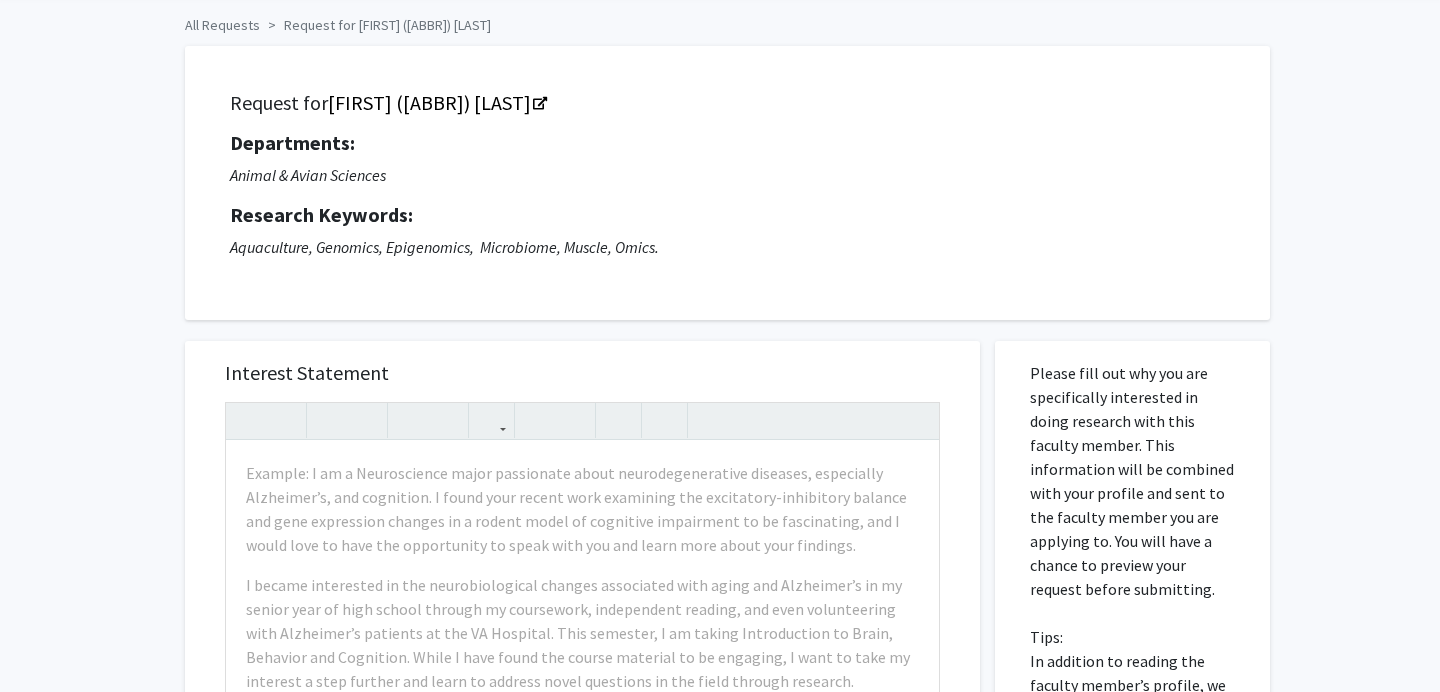 scroll, scrollTop: 40, scrollLeft: 0, axis: vertical 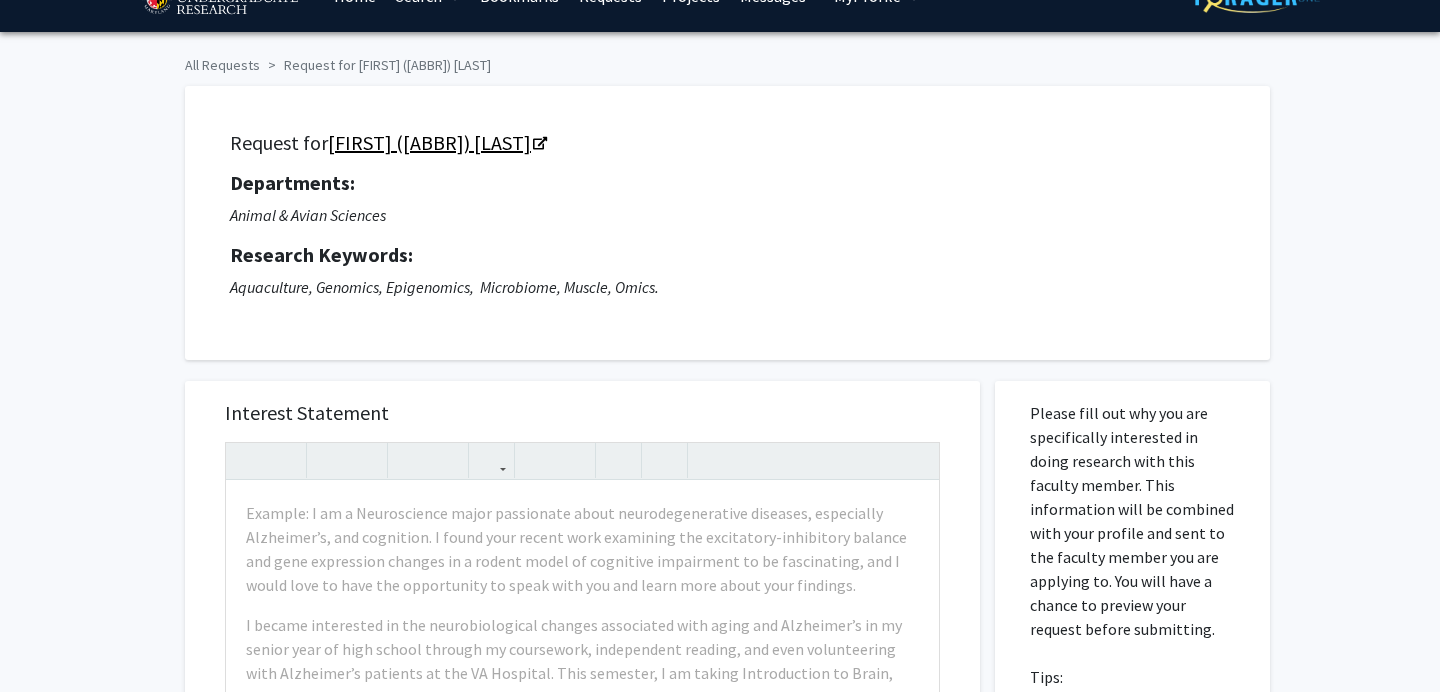 click on "[FIRST] ([ABBR]) [LAST]" 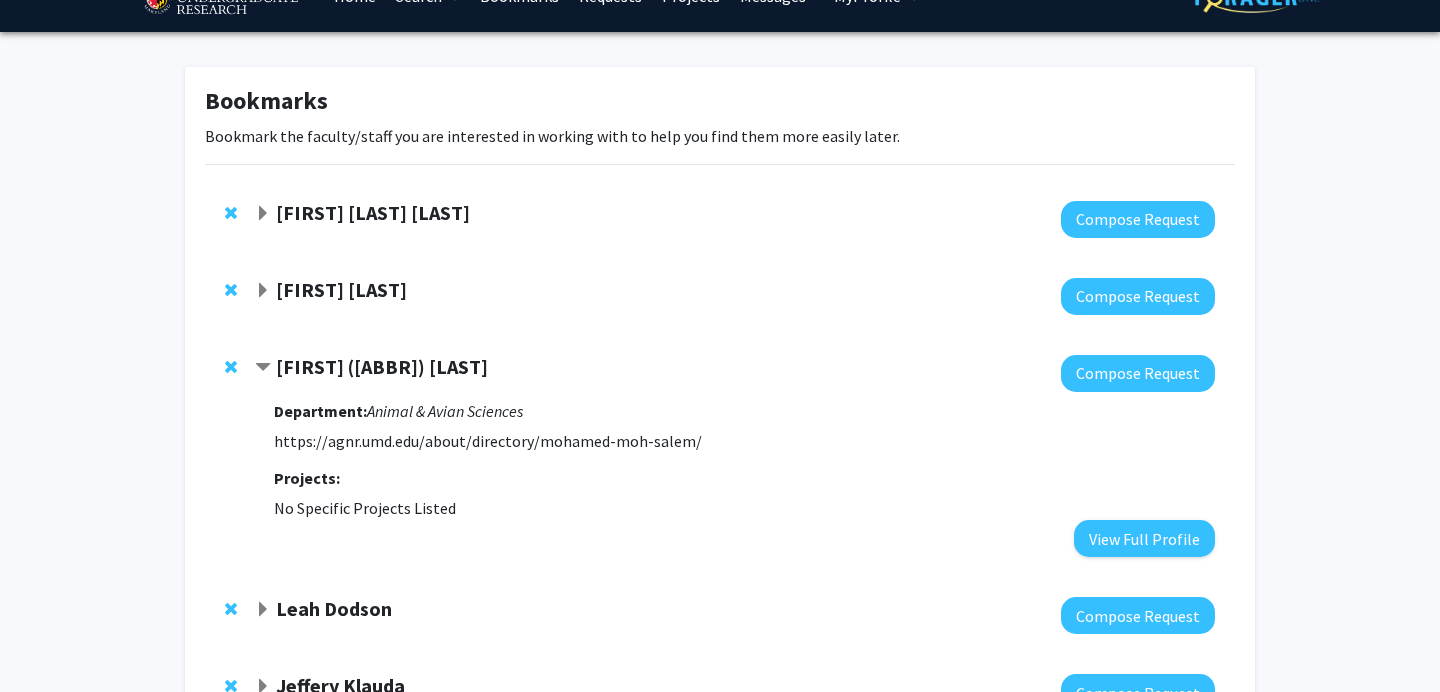 scroll, scrollTop: 0, scrollLeft: 0, axis: both 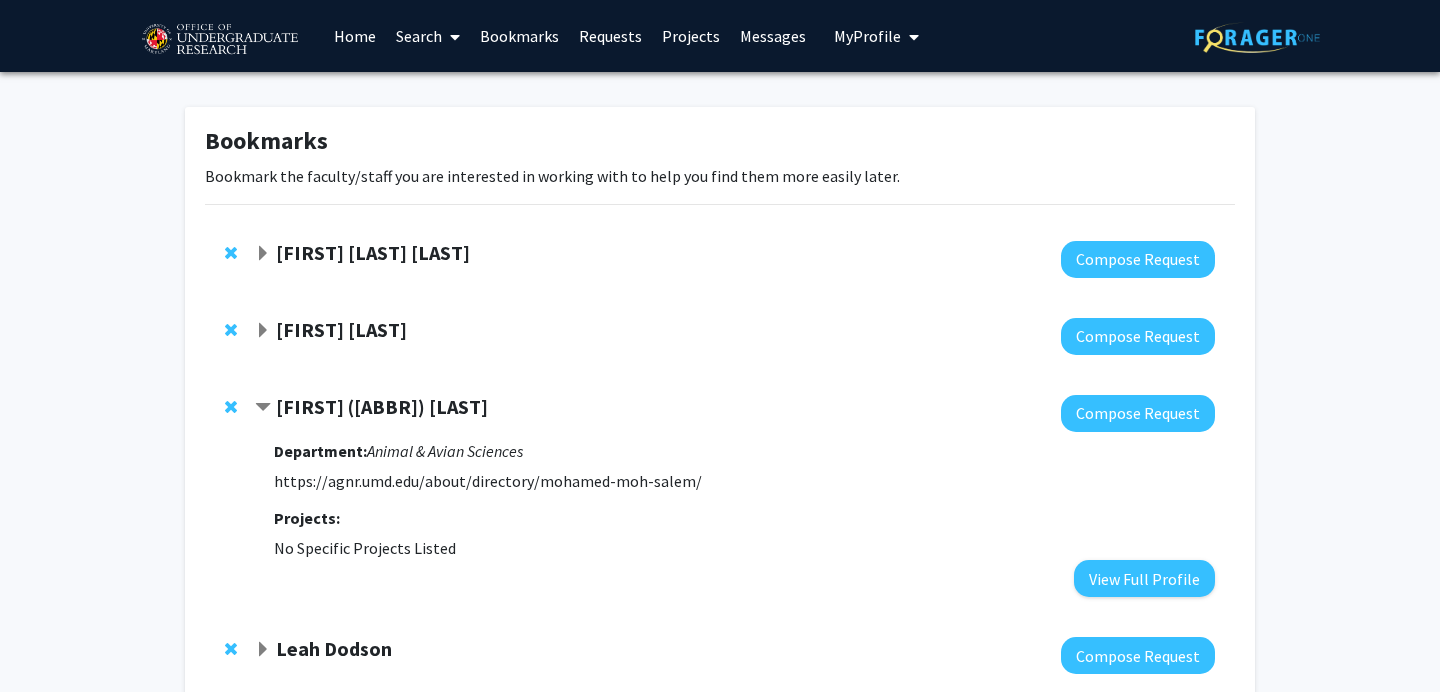 click on "[FIRST] ([ABBR]) [LAST]" 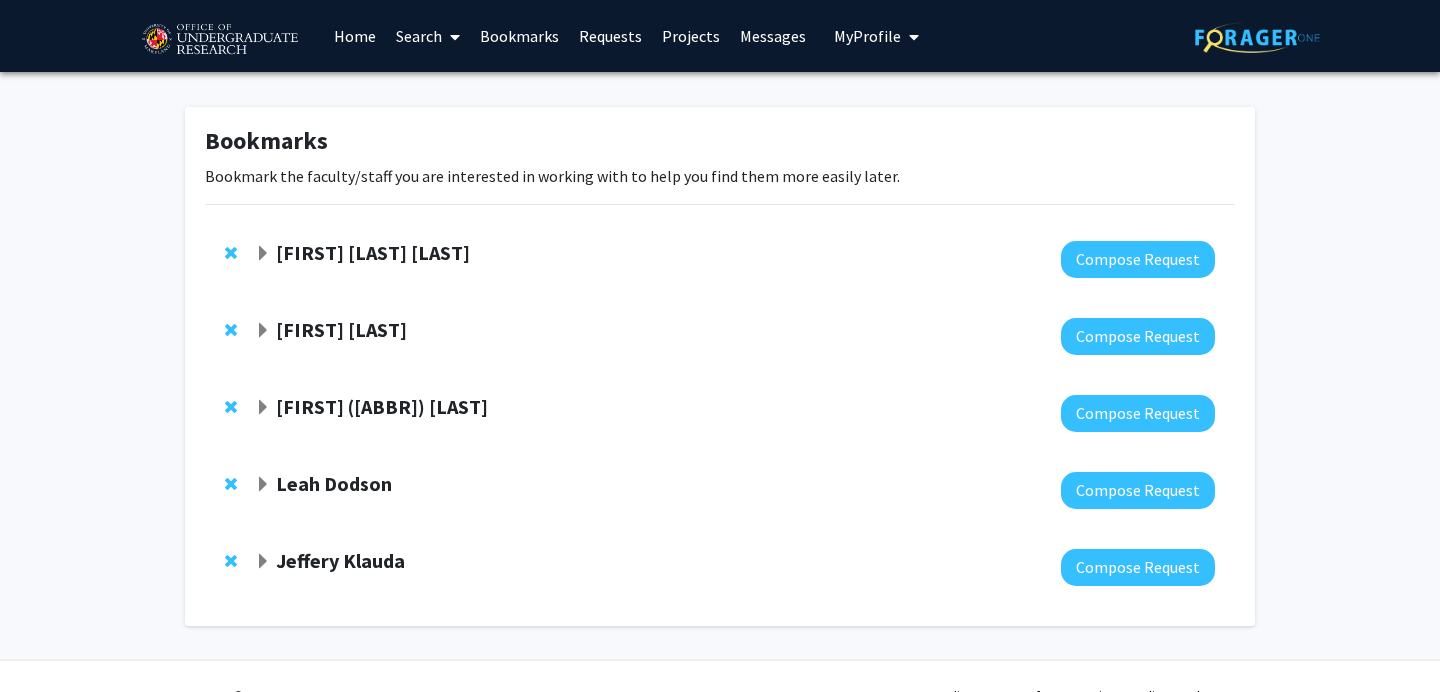 click on "Macarena  Farcuh Yuri" 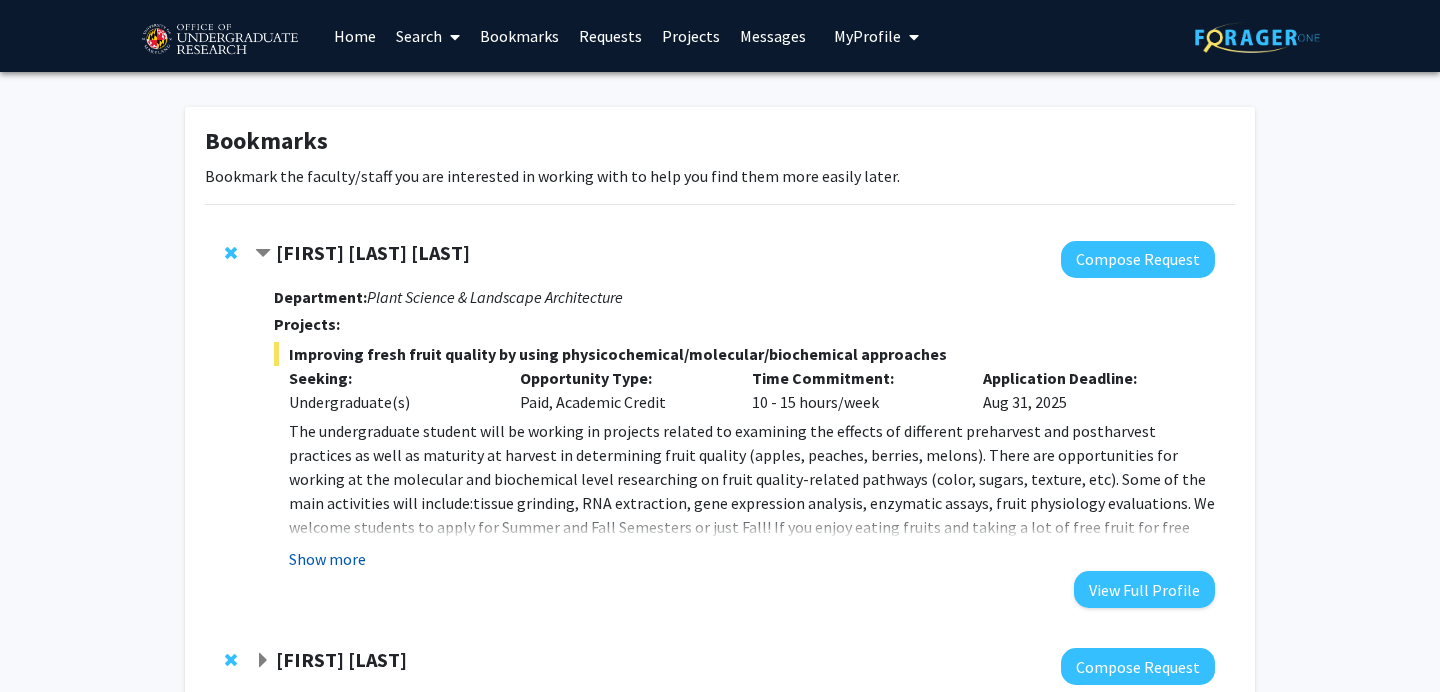 click on "Show more" at bounding box center [327, 559] 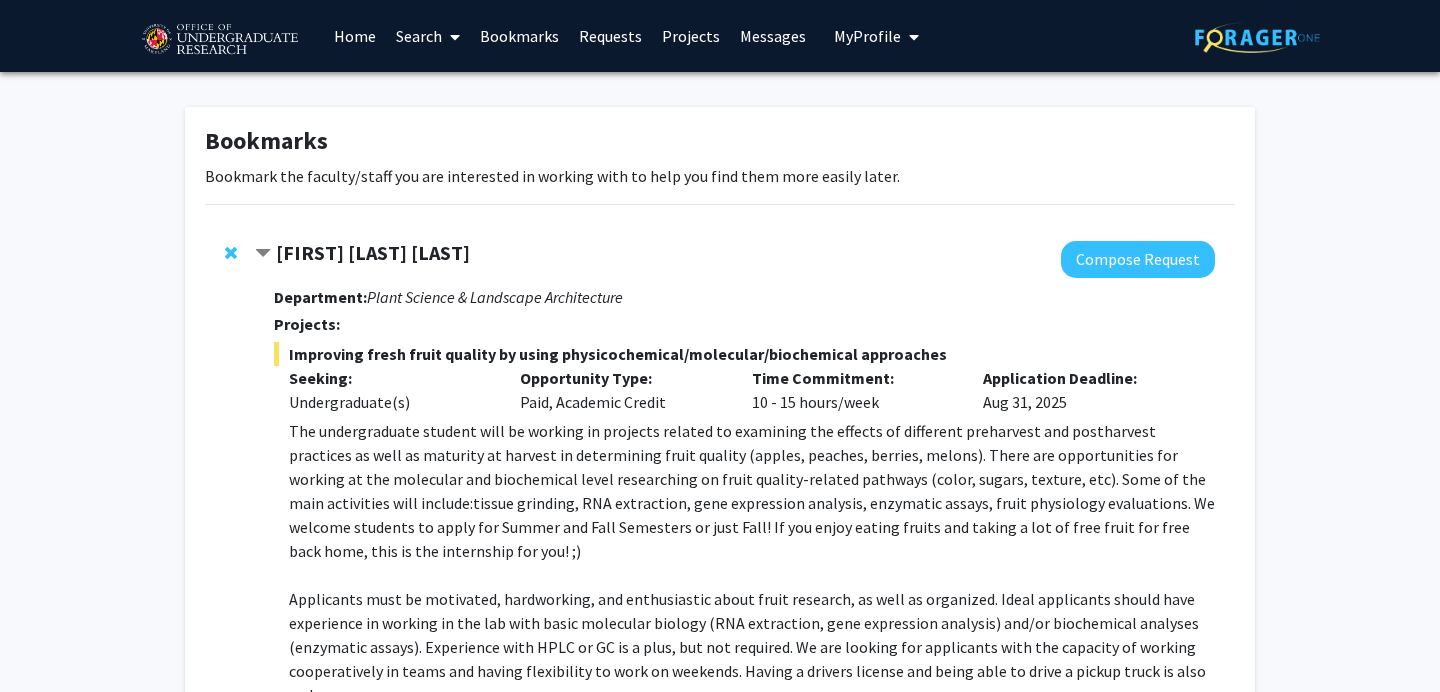 type 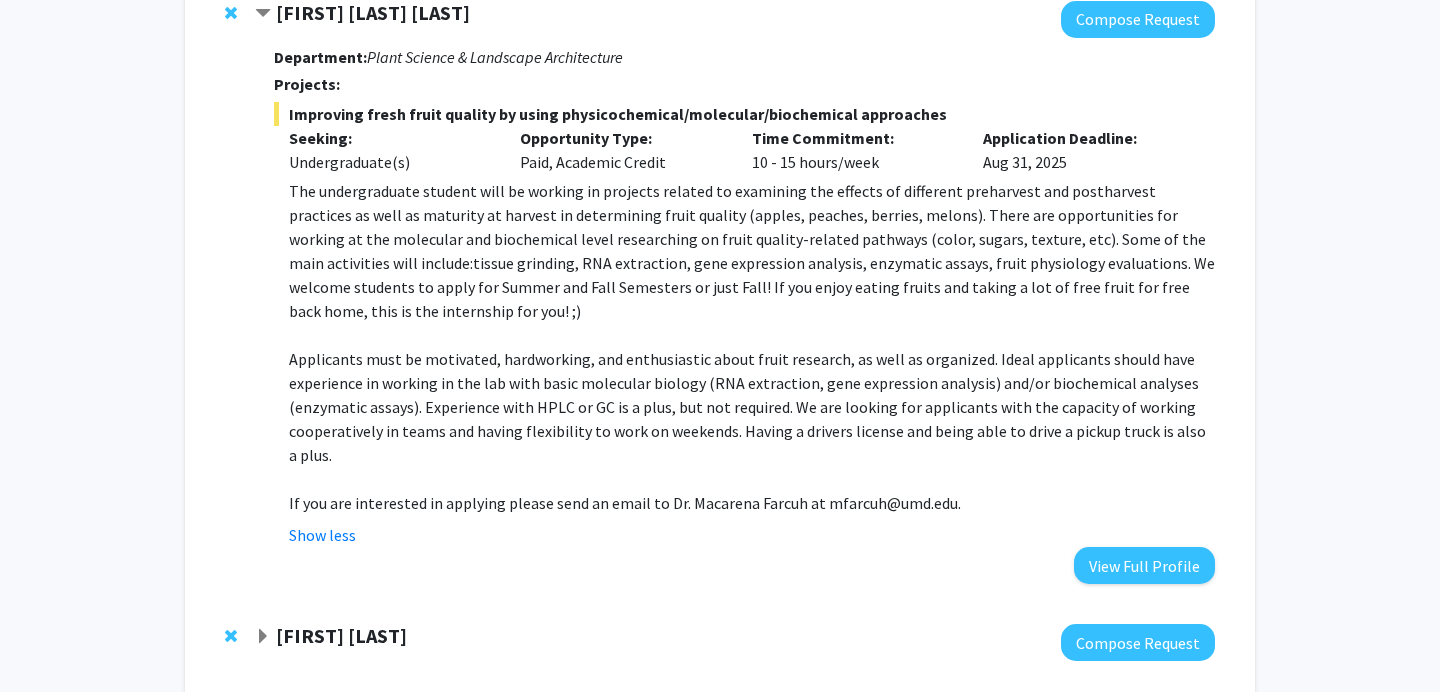 scroll, scrollTop: 200, scrollLeft: 0, axis: vertical 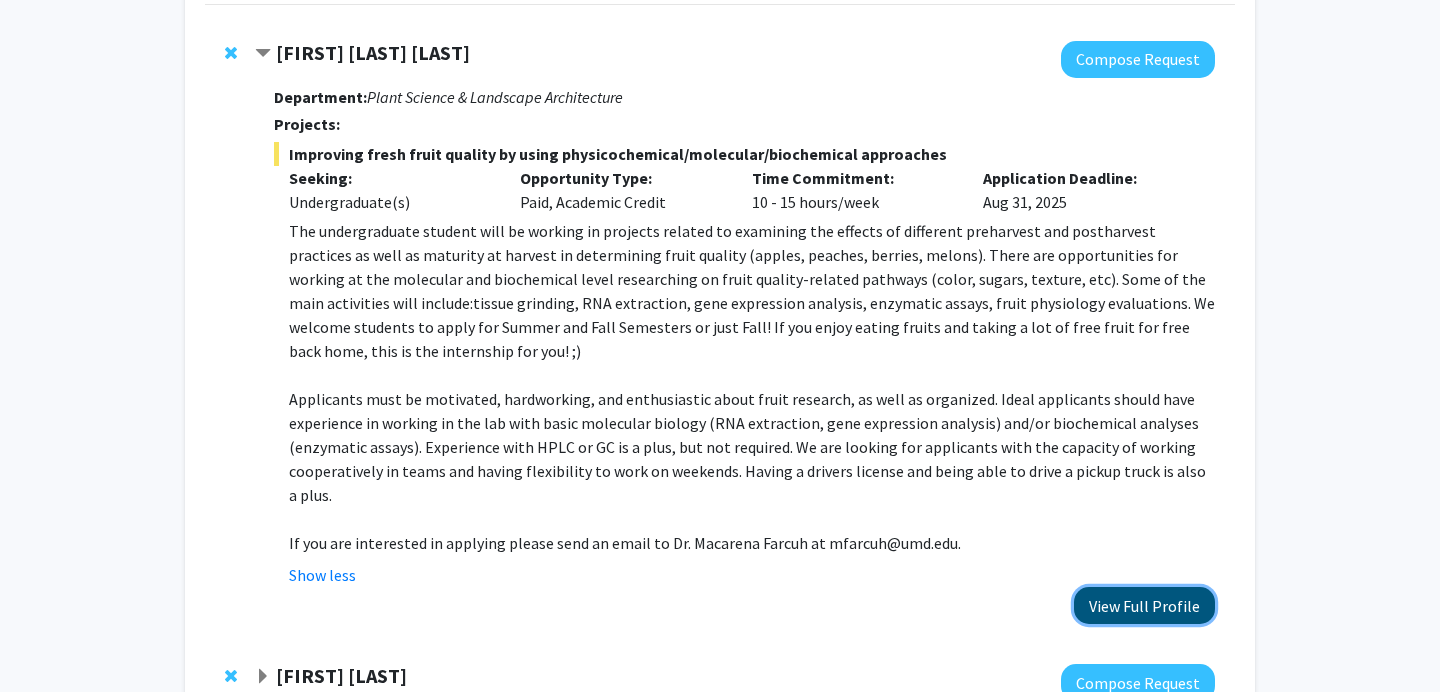 click on "View Full Profile" at bounding box center (1144, 605) 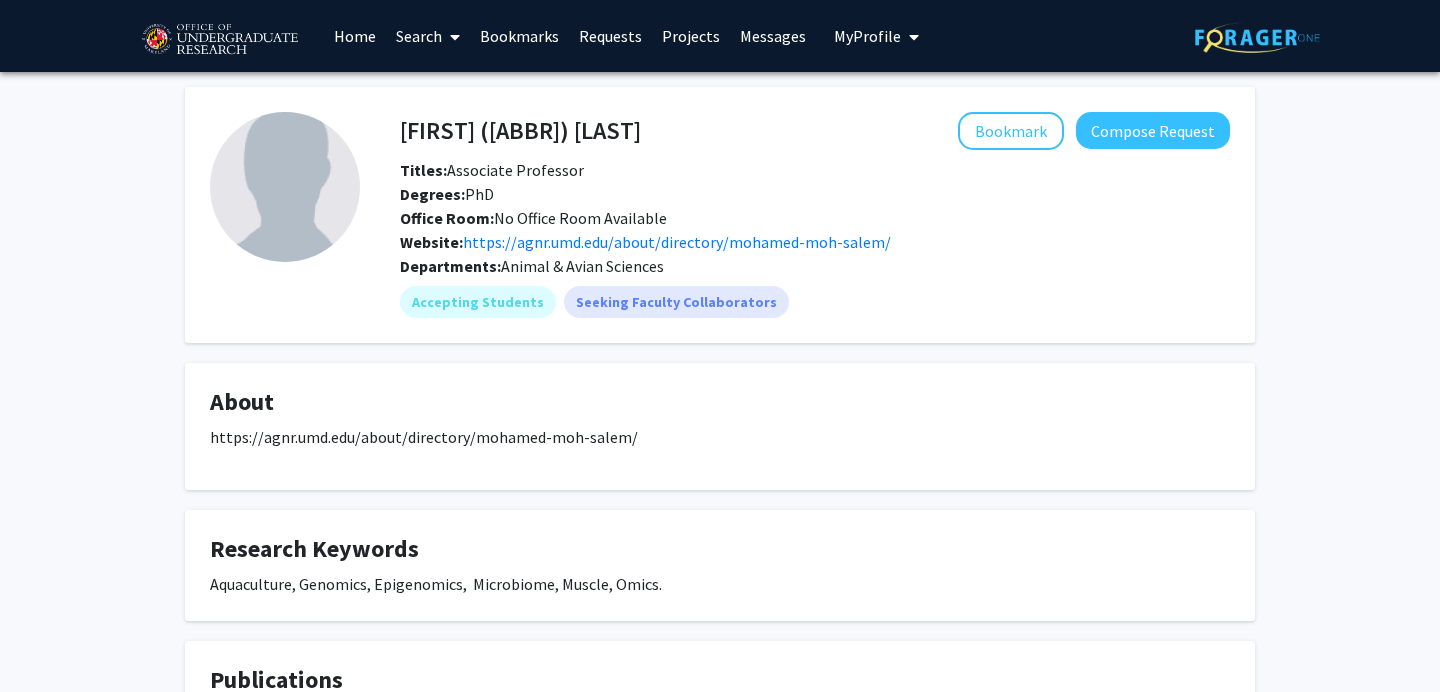 scroll, scrollTop: 0, scrollLeft: 0, axis: both 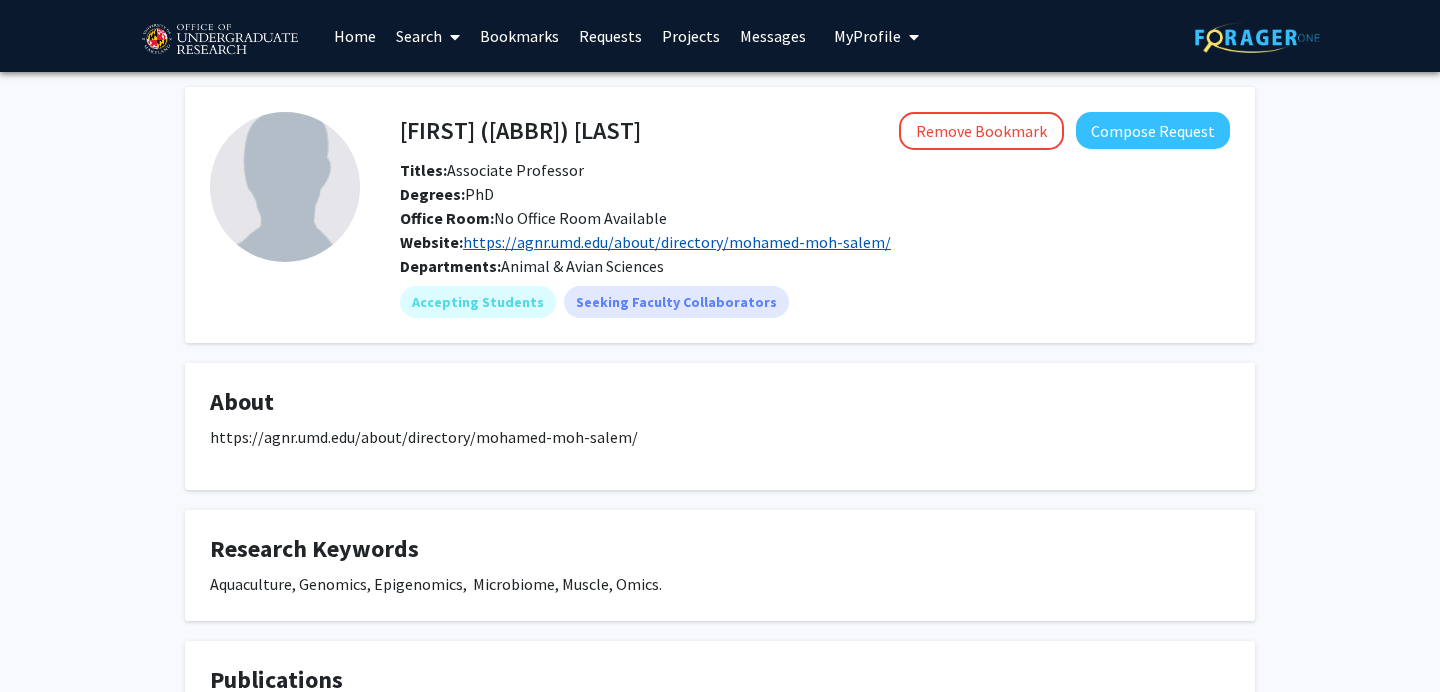 click on "https://agnr.umd.edu/about/directory/mohamed-moh-salem/" 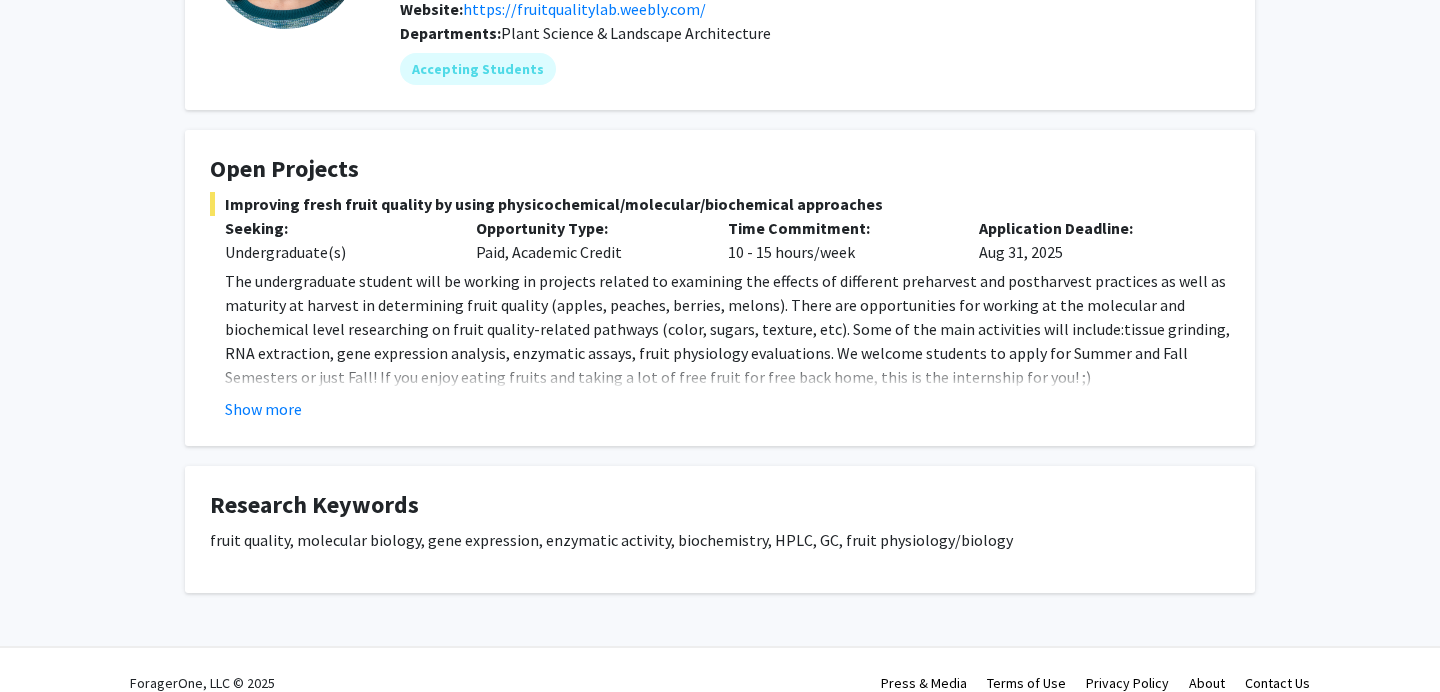scroll, scrollTop: 258, scrollLeft: 0, axis: vertical 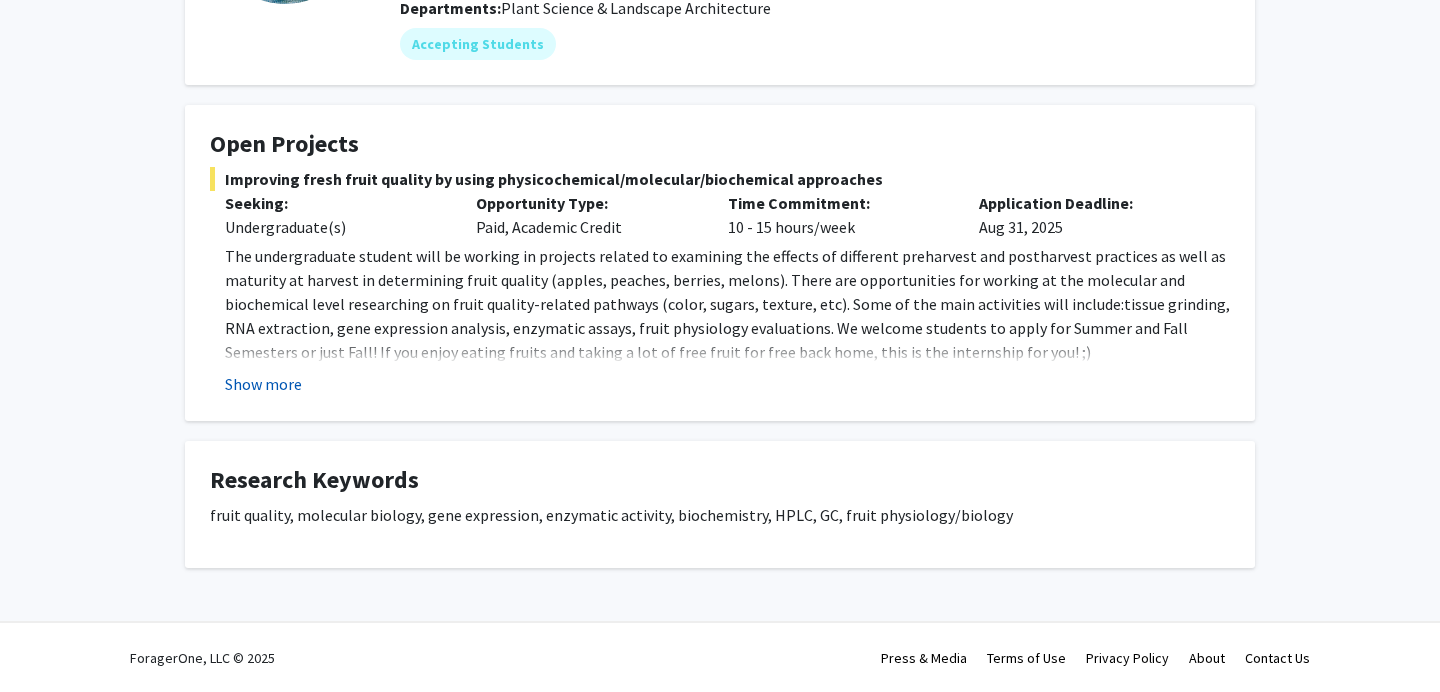 click on "Show more" 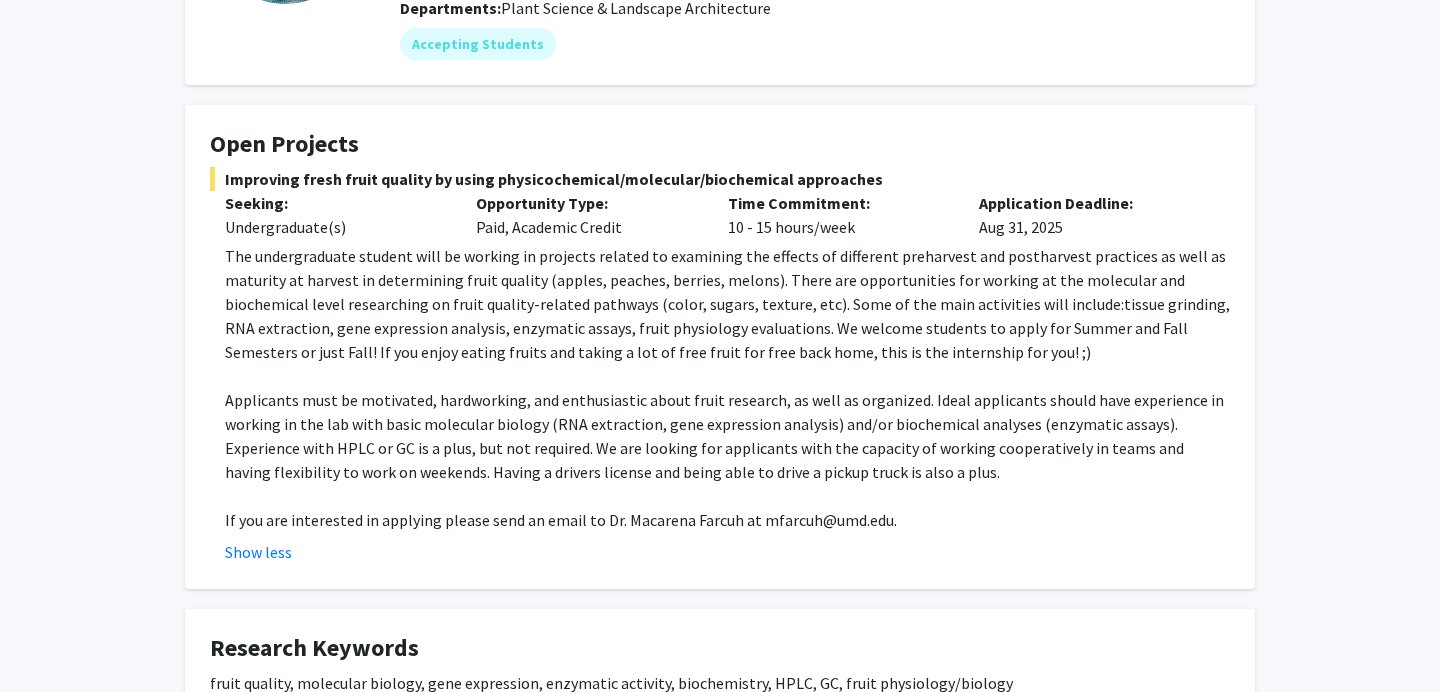 click on "Macarena  Farcuh Yuri  Remove Bookmark  Compose Request  Titles:   Assistant Professor  Degrees:   PhD  Office Room:   No Office Room Available  Website:  https://fruitqualitylab.weebly.com/ Departments:   Plant Science & Landscape Architecture  Accepting Students  Open Projects   Improving fresh fruit quality by using physicochemical/molecular/biochemical approaches  Seeking: Undergraduate(s) Opportunity Type:  Paid, Academic Credit  Time Commitment:  10 - 15 hours/week  Application Deadline:  Aug 31, 2025  If you are interested in applying please send an email to Dr. Macarena Farcuh at mfarcuh@umd.edu. Show less  Research Keywords  fruit quality, molecular biology, gene expression, enzymatic activity, biochemistry, HPLC, GC, fruit physiology/biology" 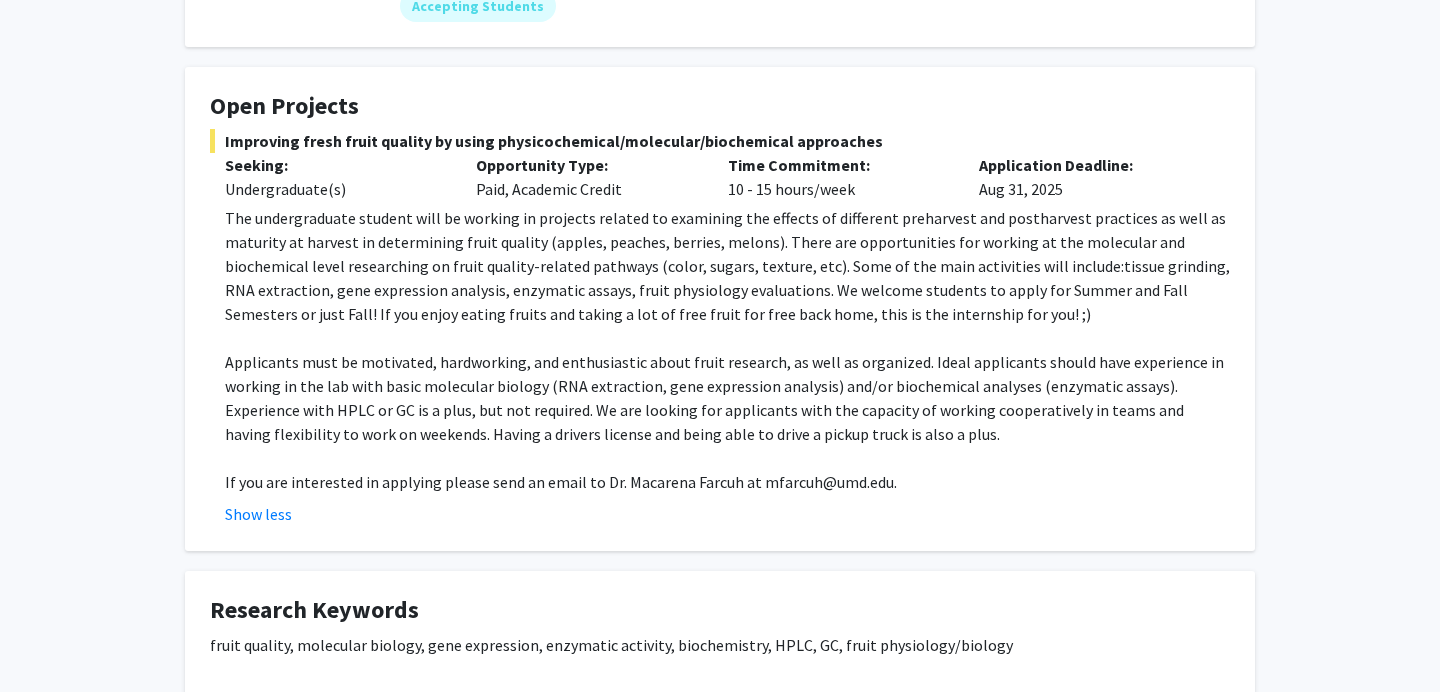 scroll, scrollTop: 298, scrollLeft: 0, axis: vertical 